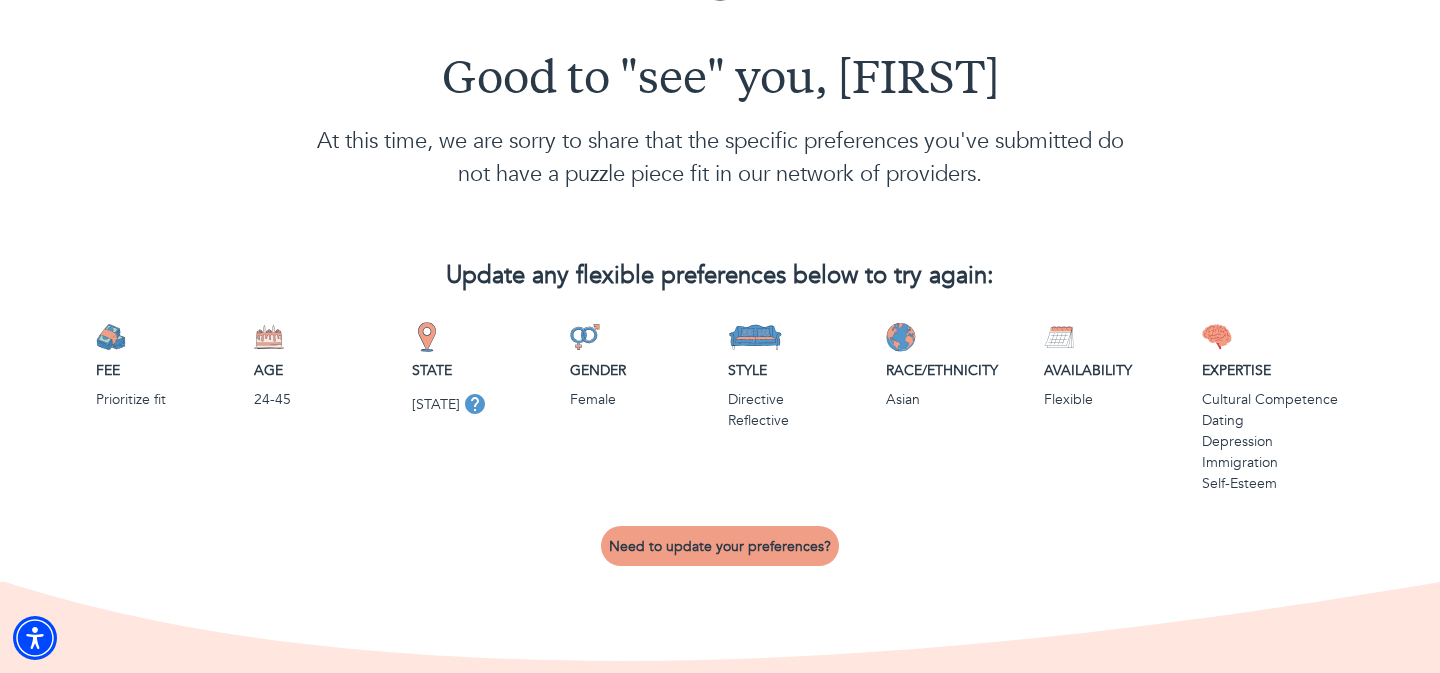 scroll, scrollTop: 57, scrollLeft: 0, axis: vertical 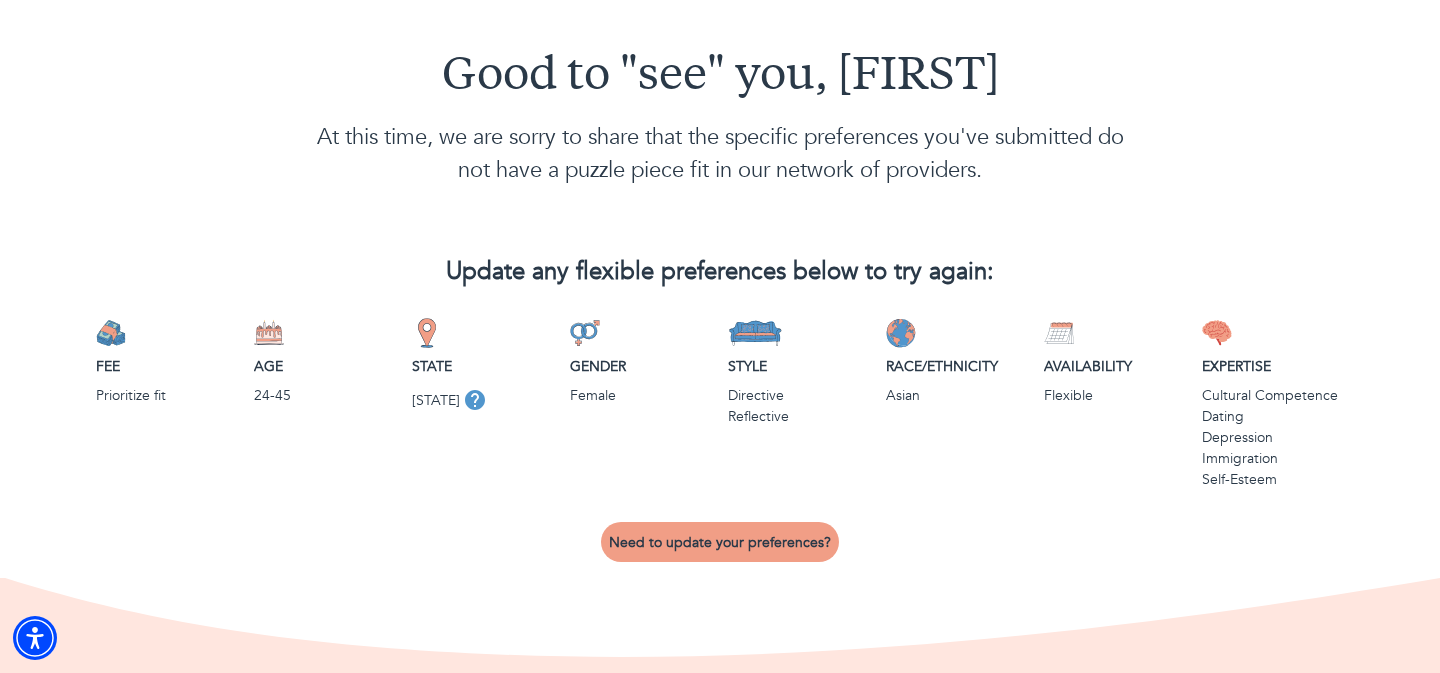 click on "Need to update your preferences?" at bounding box center [720, 542] 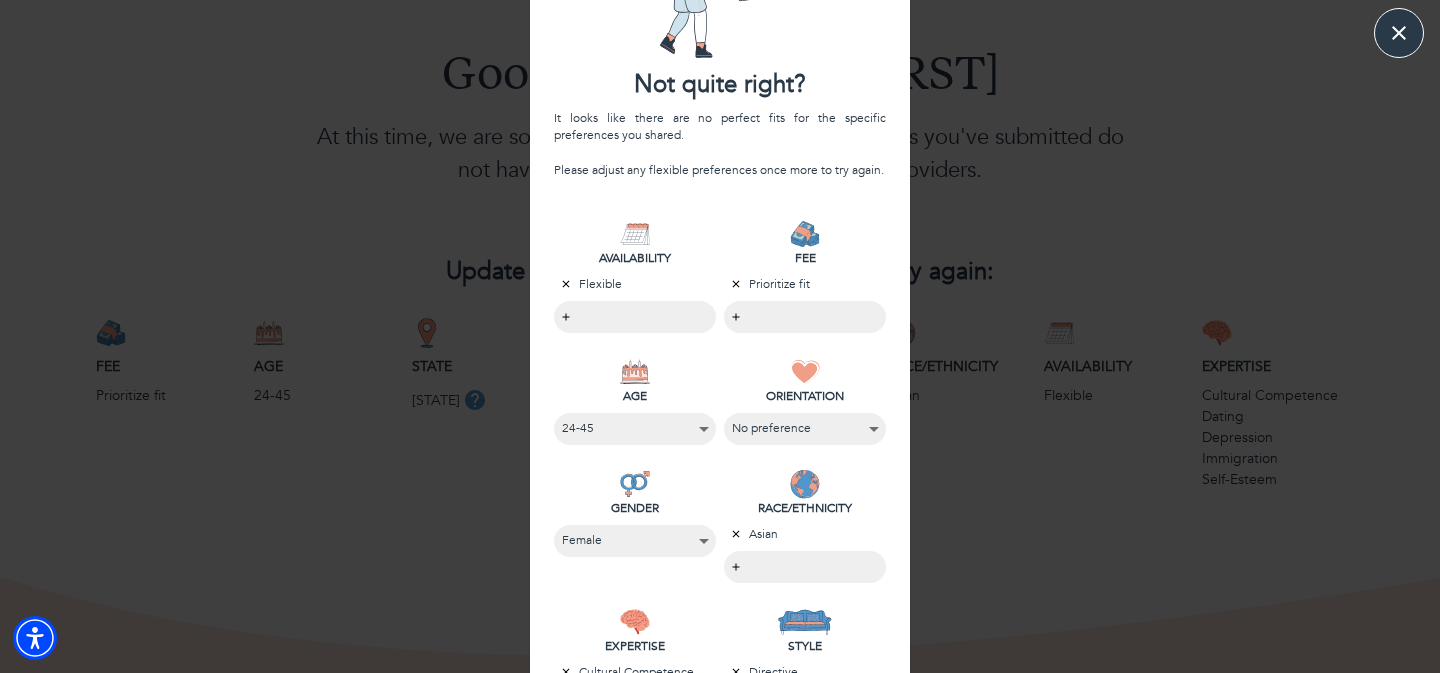 scroll, scrollTop: 132, scrollLeft: 0, axis: vertical 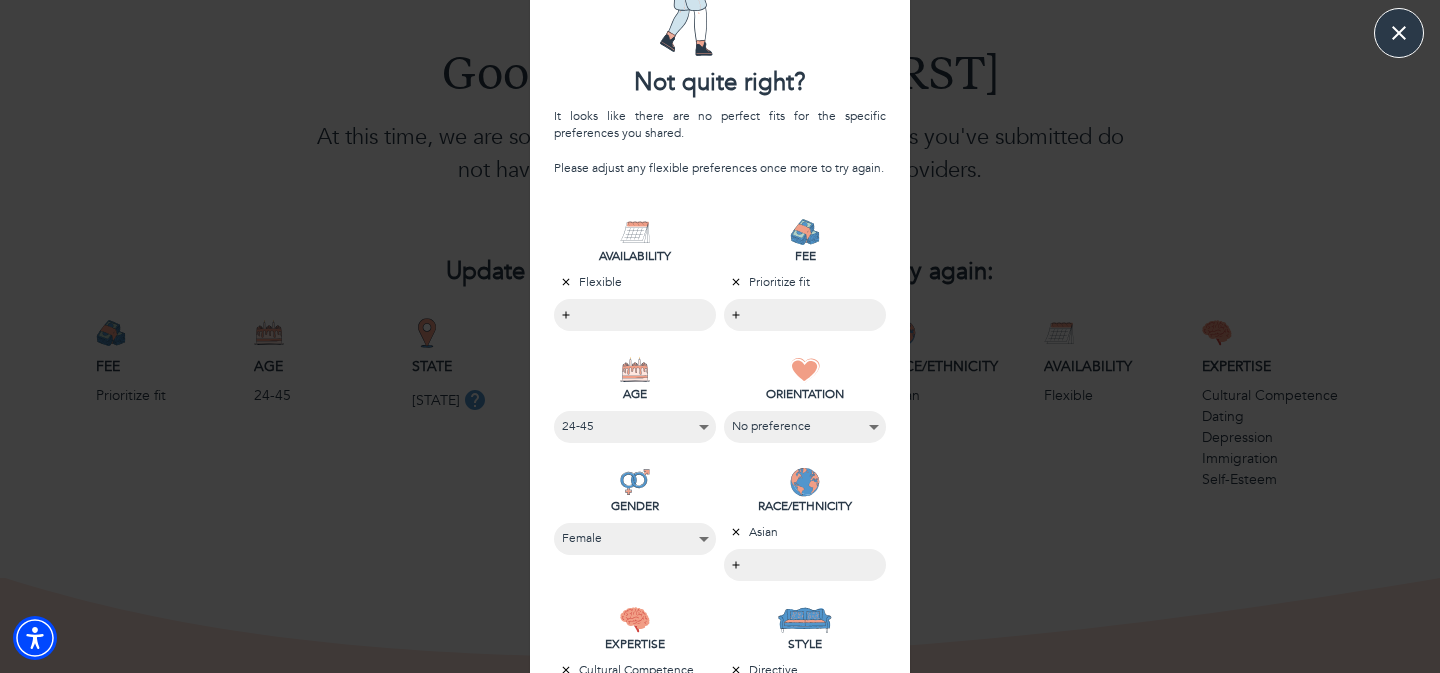 click 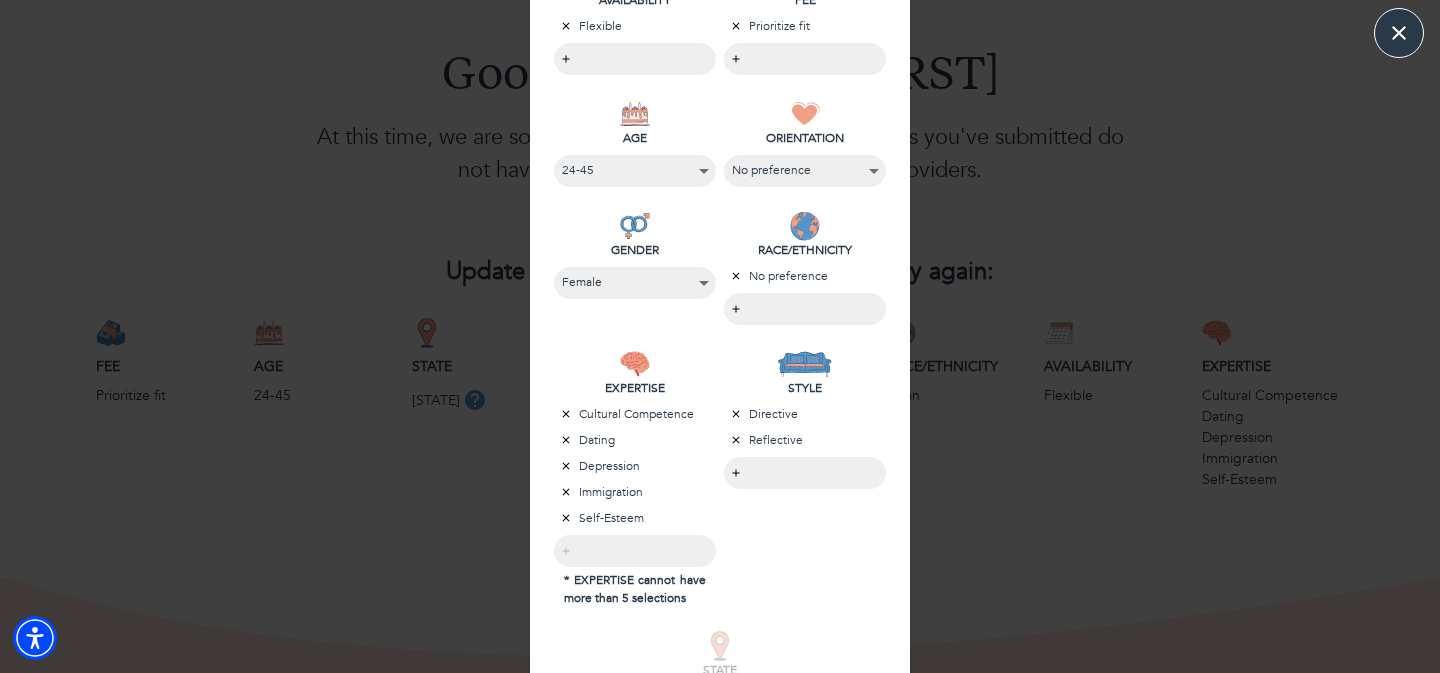 scroll, scrollTop: 526, scrollLeft: 0, axis: vertical 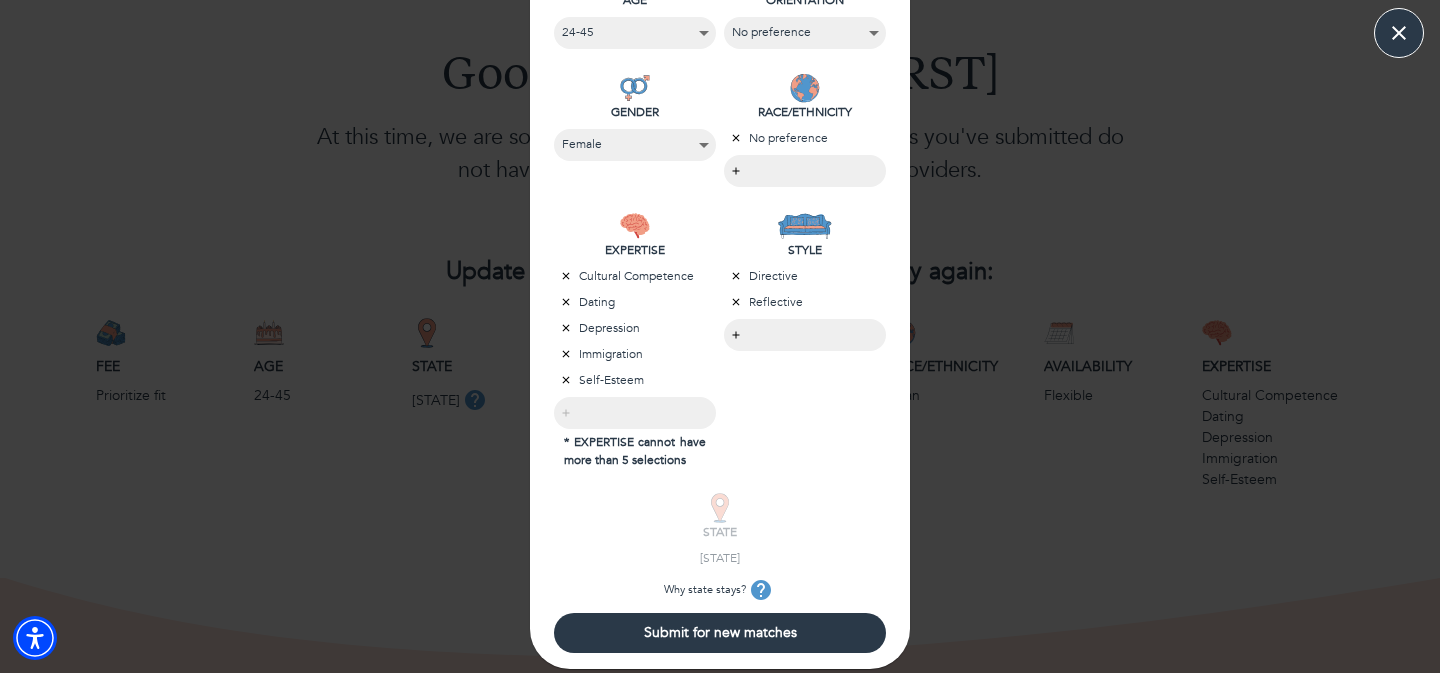 click on "Submit for new matches" at bounding box center (720, 632) 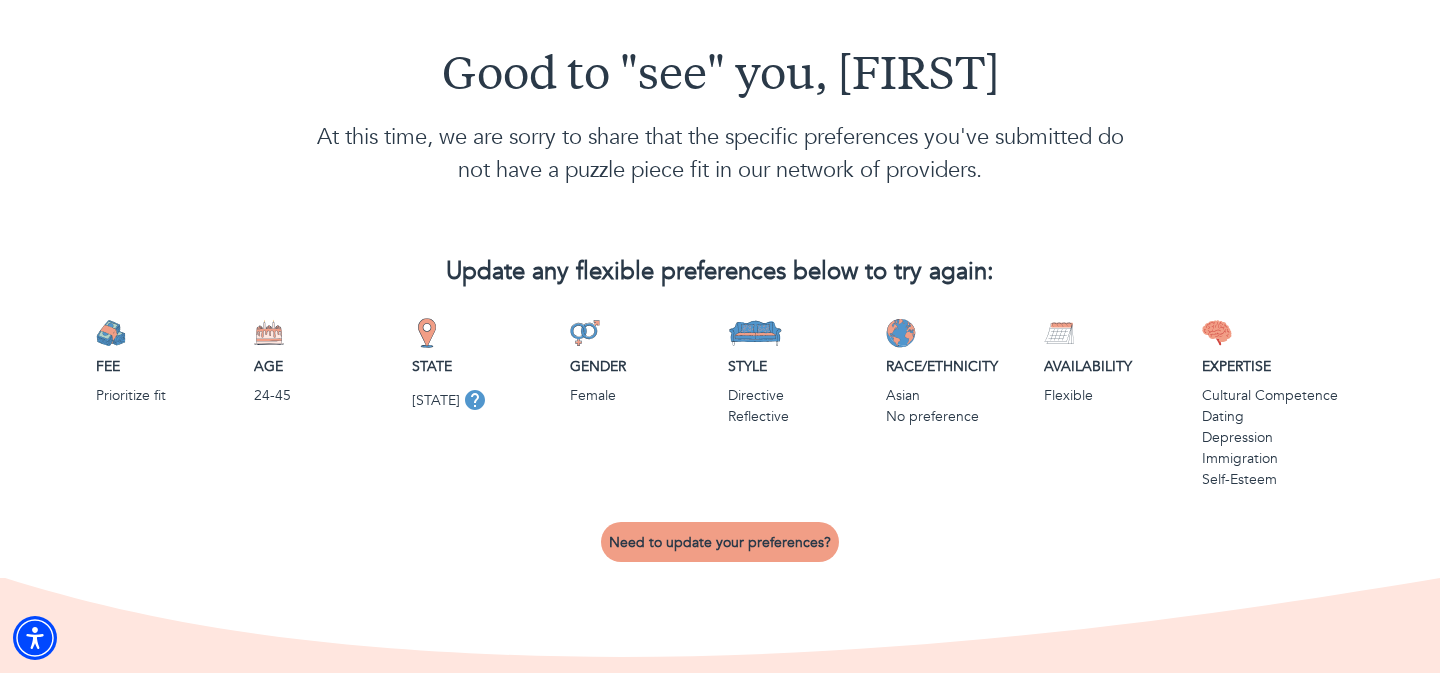 scroll, scrollTop: 0, scrollLeft: 0, axis: both 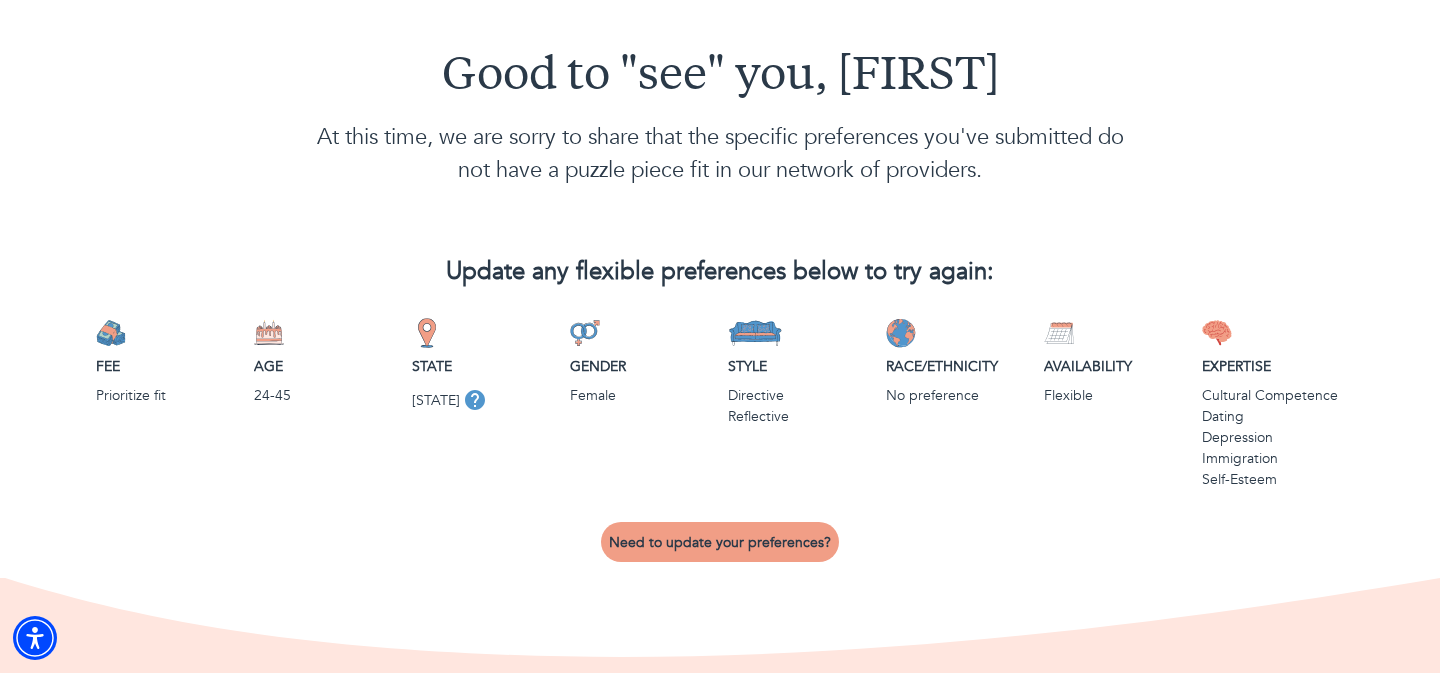 click on "Need to update your preferences?" at bounding box center [720, 542] 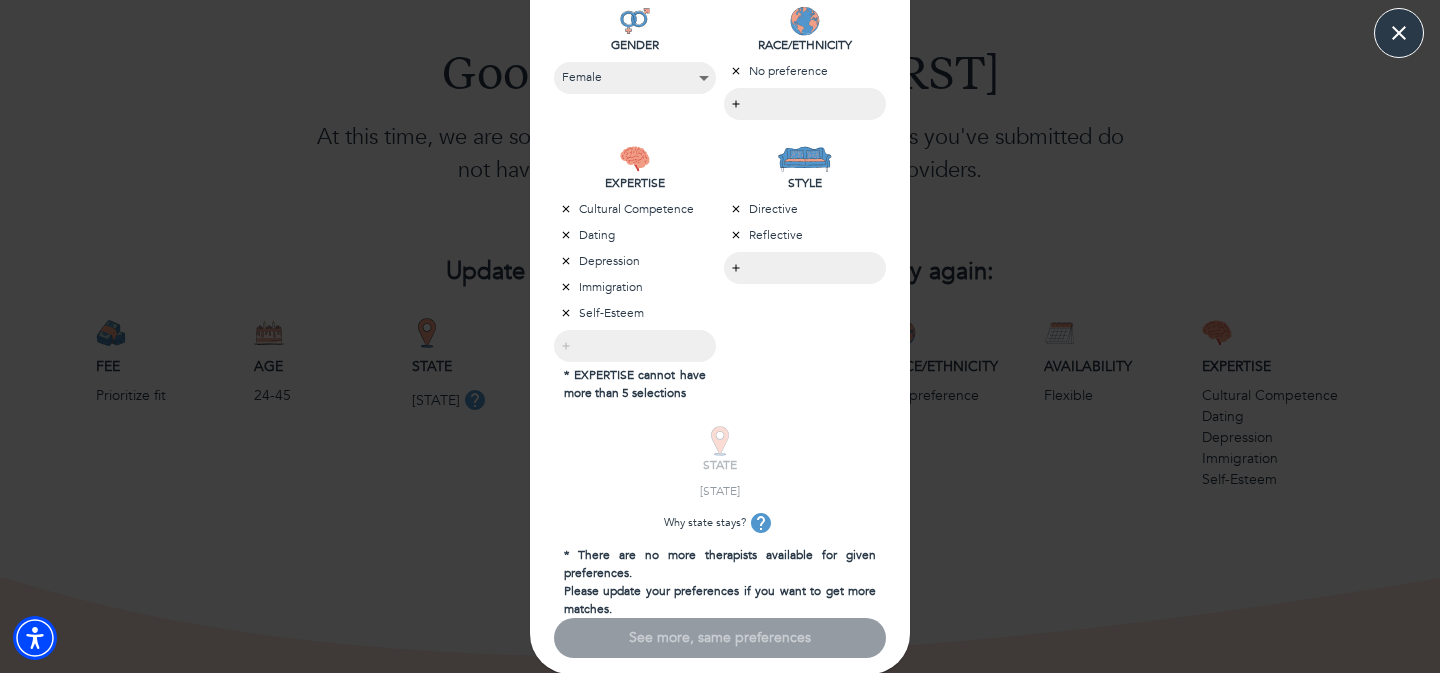 scroll, scrollTop: 598, scrollLeft: 0, axis: vertical 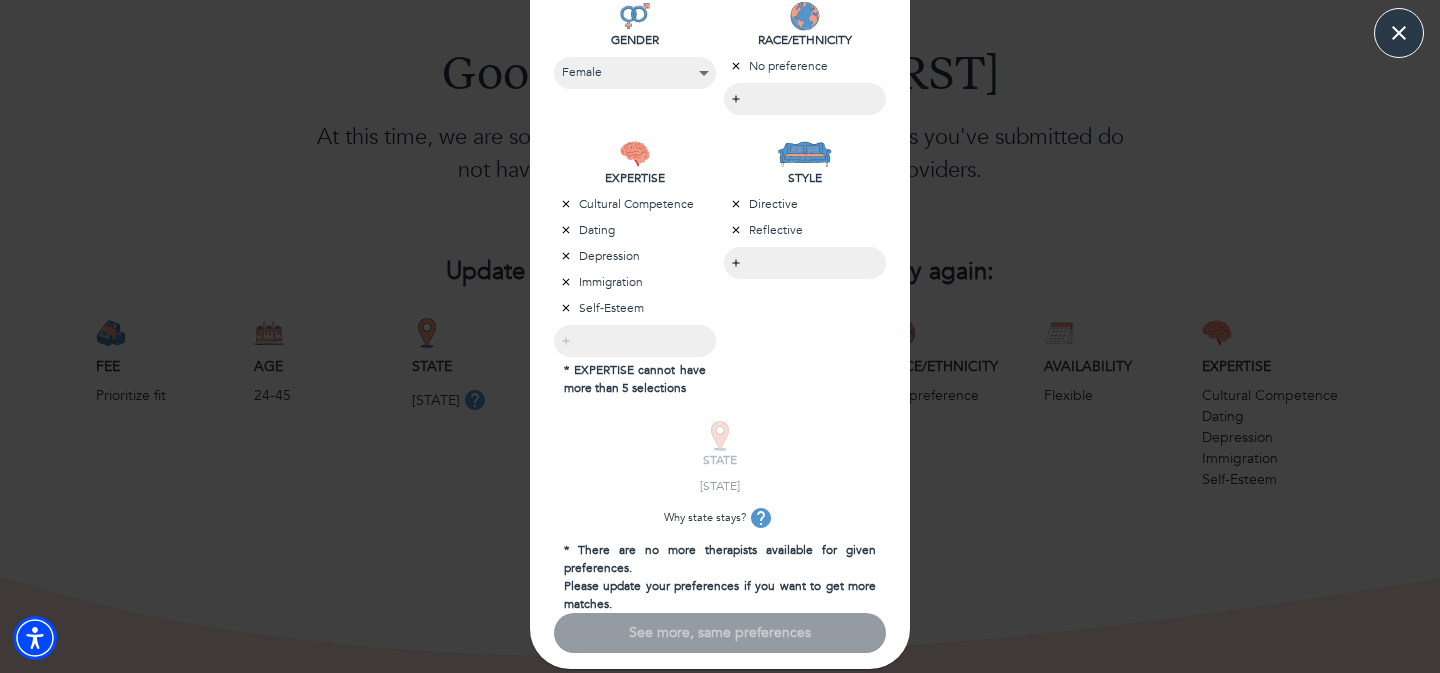 click 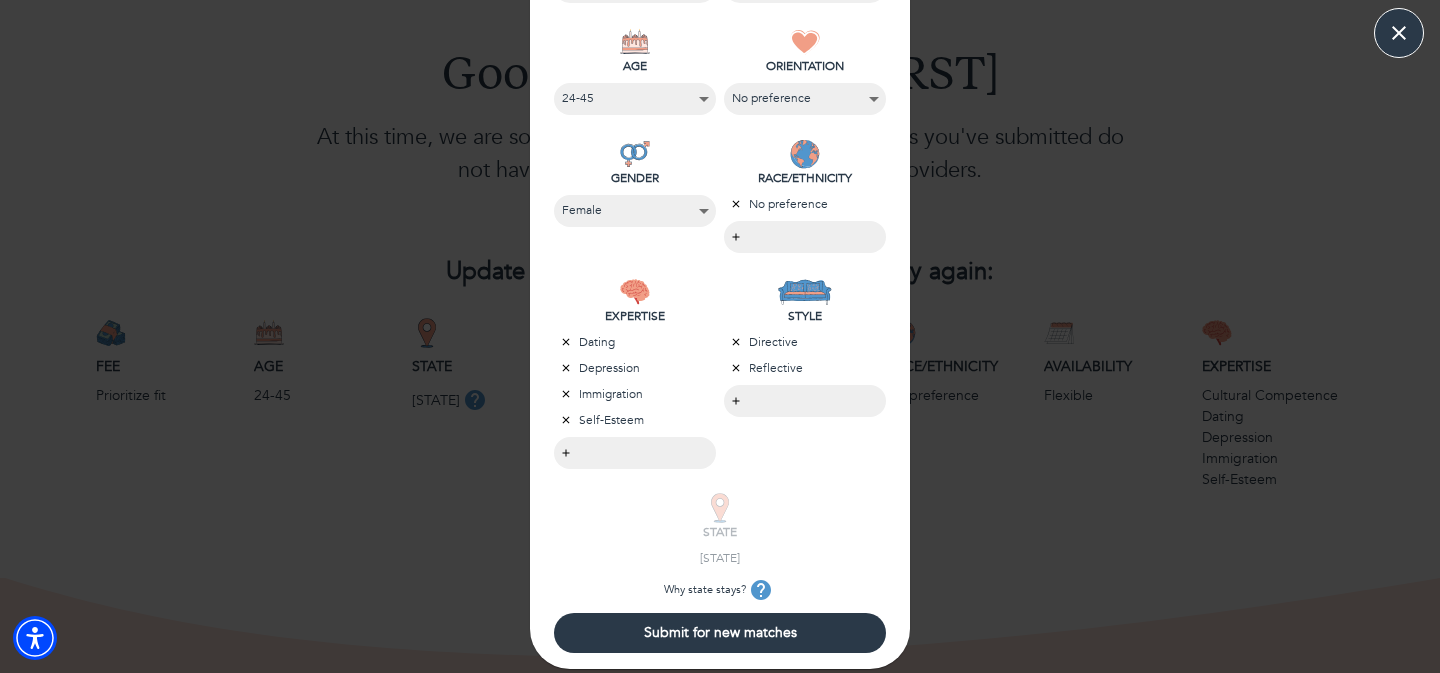 scroll, scrollTop: 460, scrollLeft: 0, axis: vertical 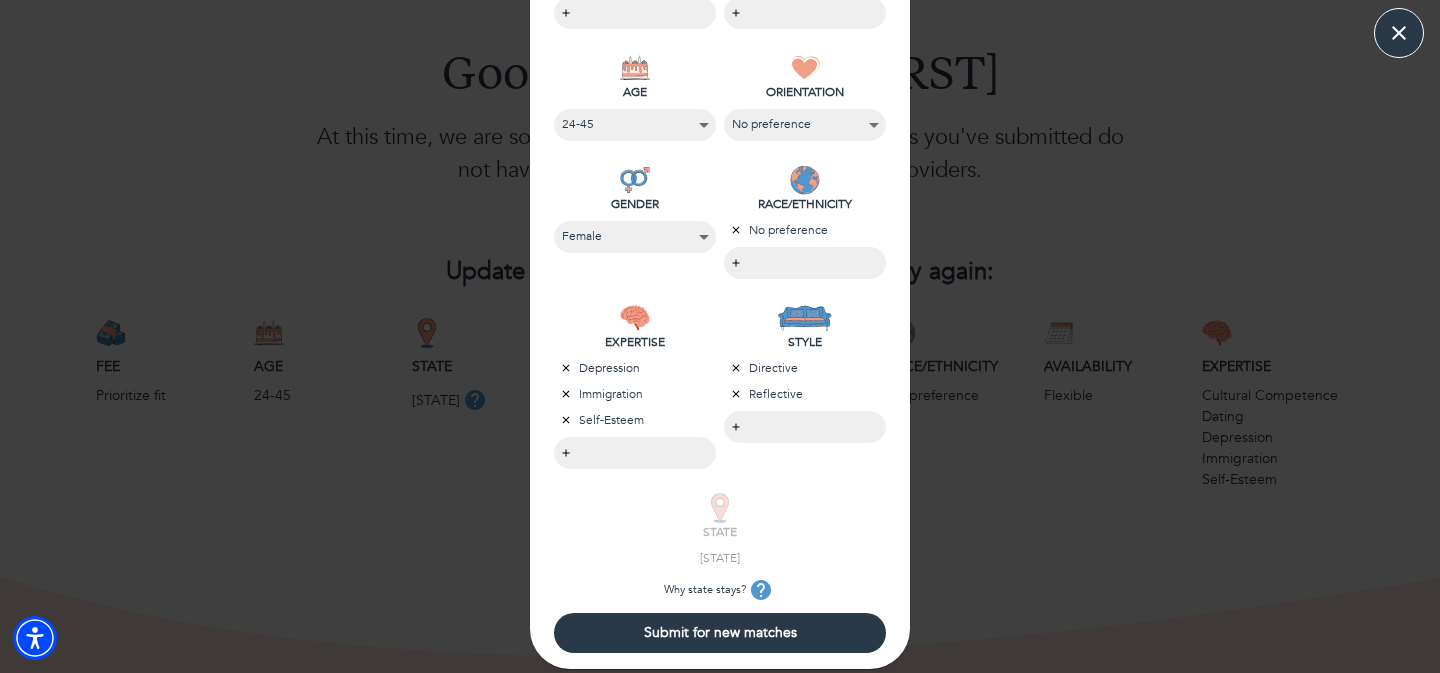 click 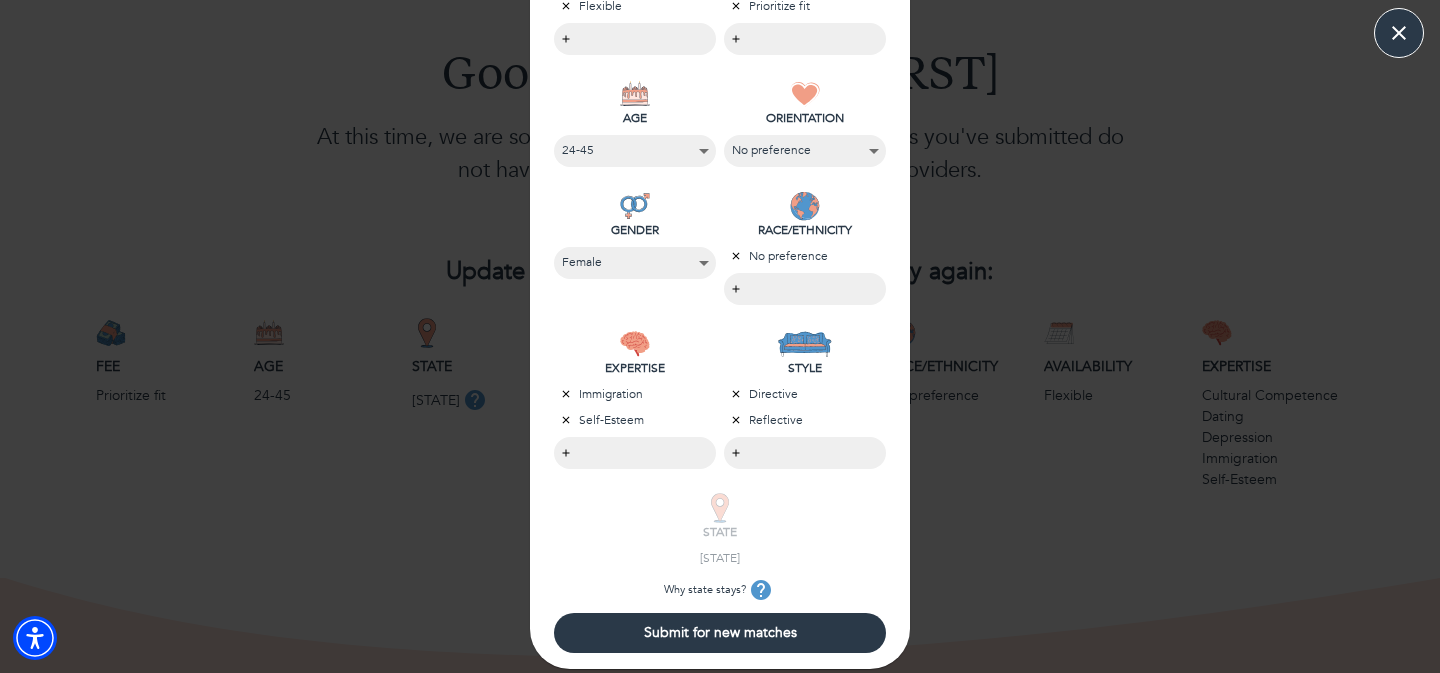 click 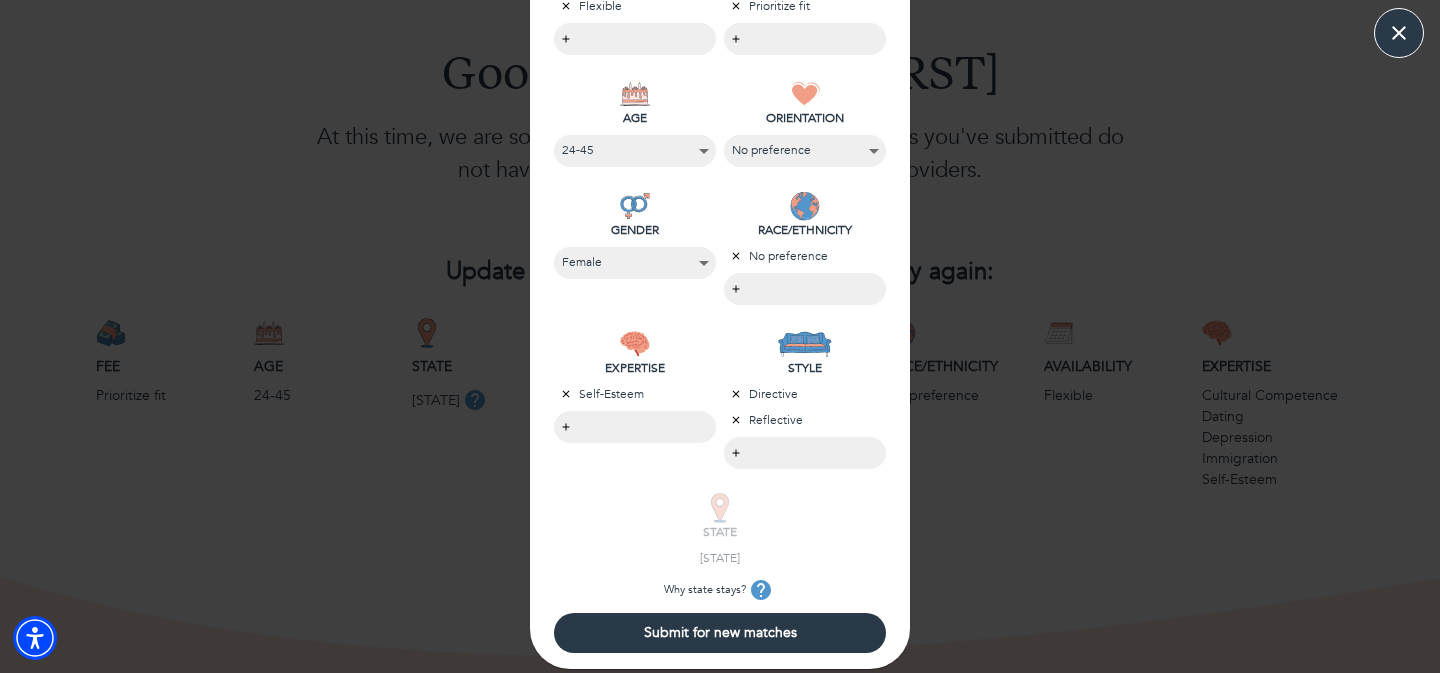 click 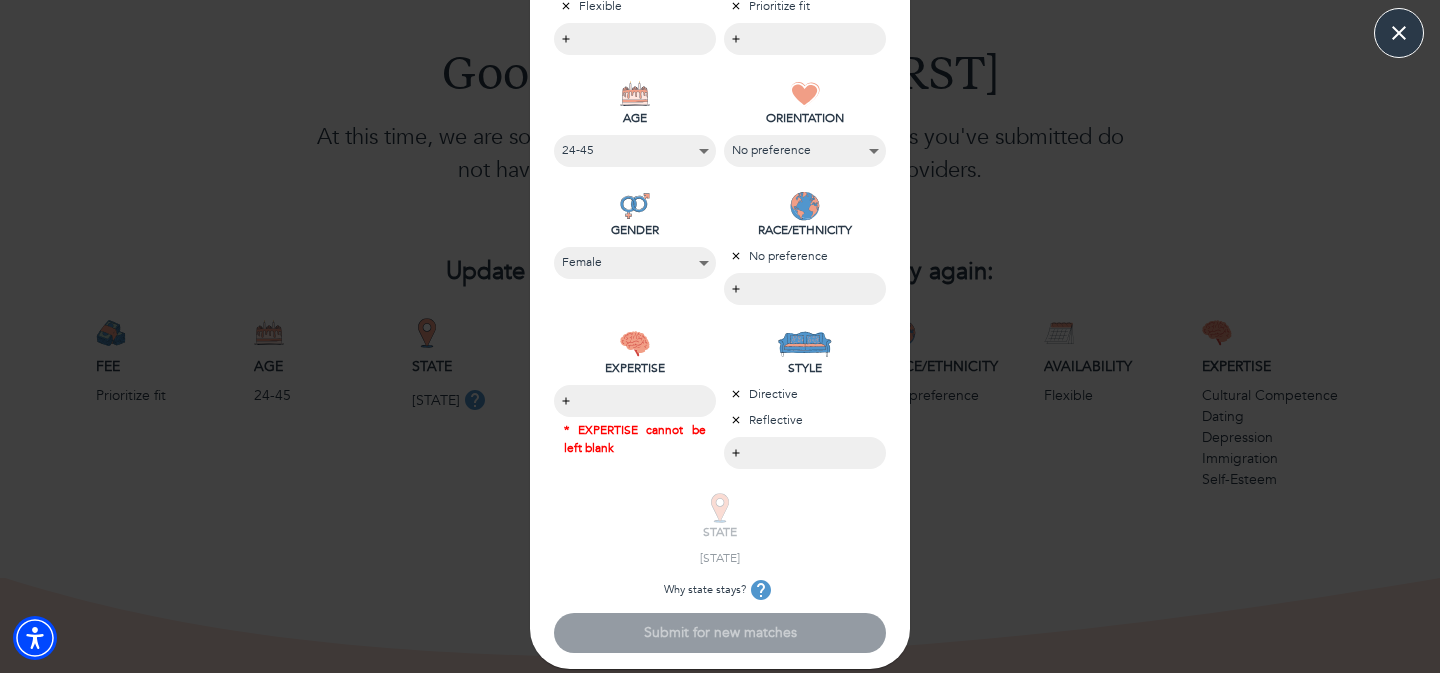 click at bounding box center (736, 394) 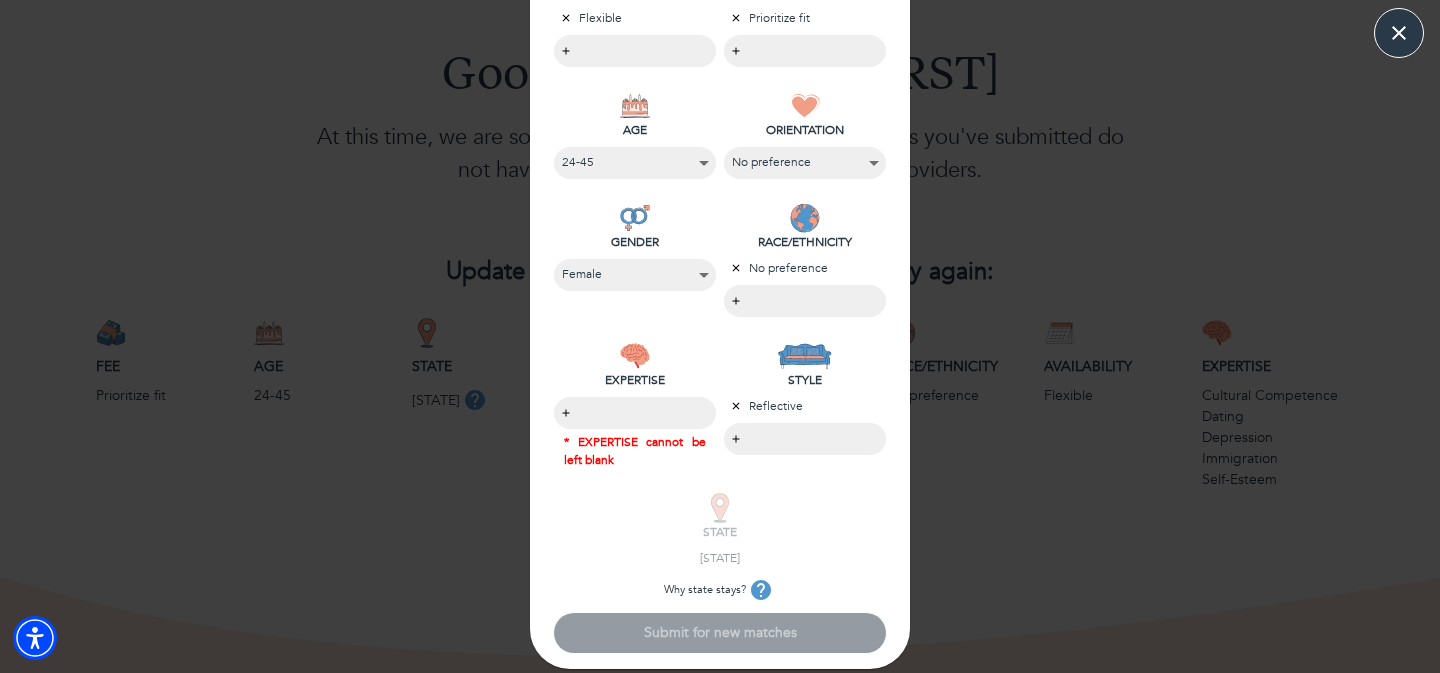 scroll, scrollTop: 396, scrollLeft: 0, axis: vertical 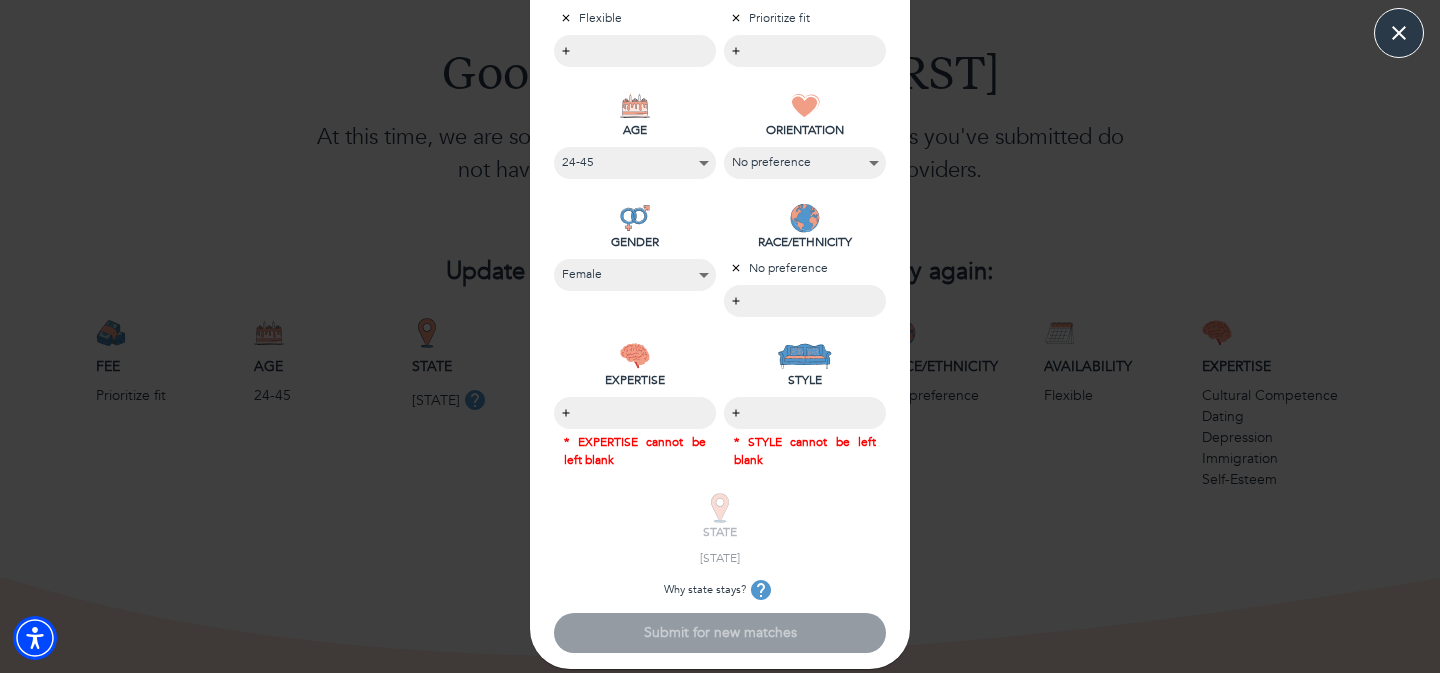 click on "Good to "see" you, [FIRST] At this time, we are sorry to share that the specific preferences you've submitted do not have a puzzle piece fit in our network of providers. Update any flexible preferences below to try again: Fee Prioritize fit Age [AGE]-[AGE] State [STATE] Gender Female Style Directive Reflective Race/Ethnicity No preference Availability  Flexible Expertise Cultural Competence Dating Depression Immigration Self-Esteem Need to update your preferences? Save 30-100% of your session fee-even if your therapist does not accept your insurance in-network-using "out-of-network benefits." WHAT'S THIS ALL ABOUT? Believe it or not, even when a therapist is not "in-network", you are often eligible to receive 30-70% of the session fee back from insurance. Enter your insurance card information into this instant calculator to learn how much you are eligible to save based on your specific insurance plan and current deductible. Mentaya Still searching? Pick Your Provider National Directory Browse Directory" at bounding box center [720, 279] 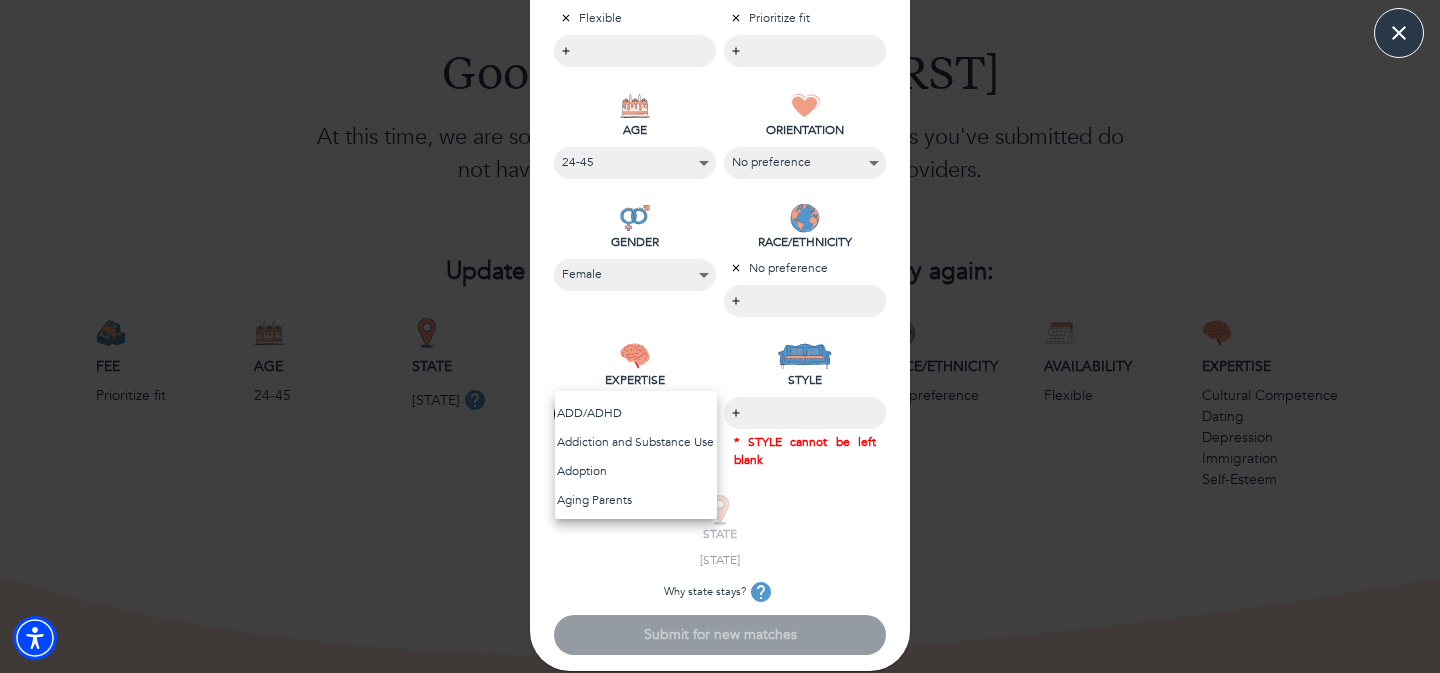 type 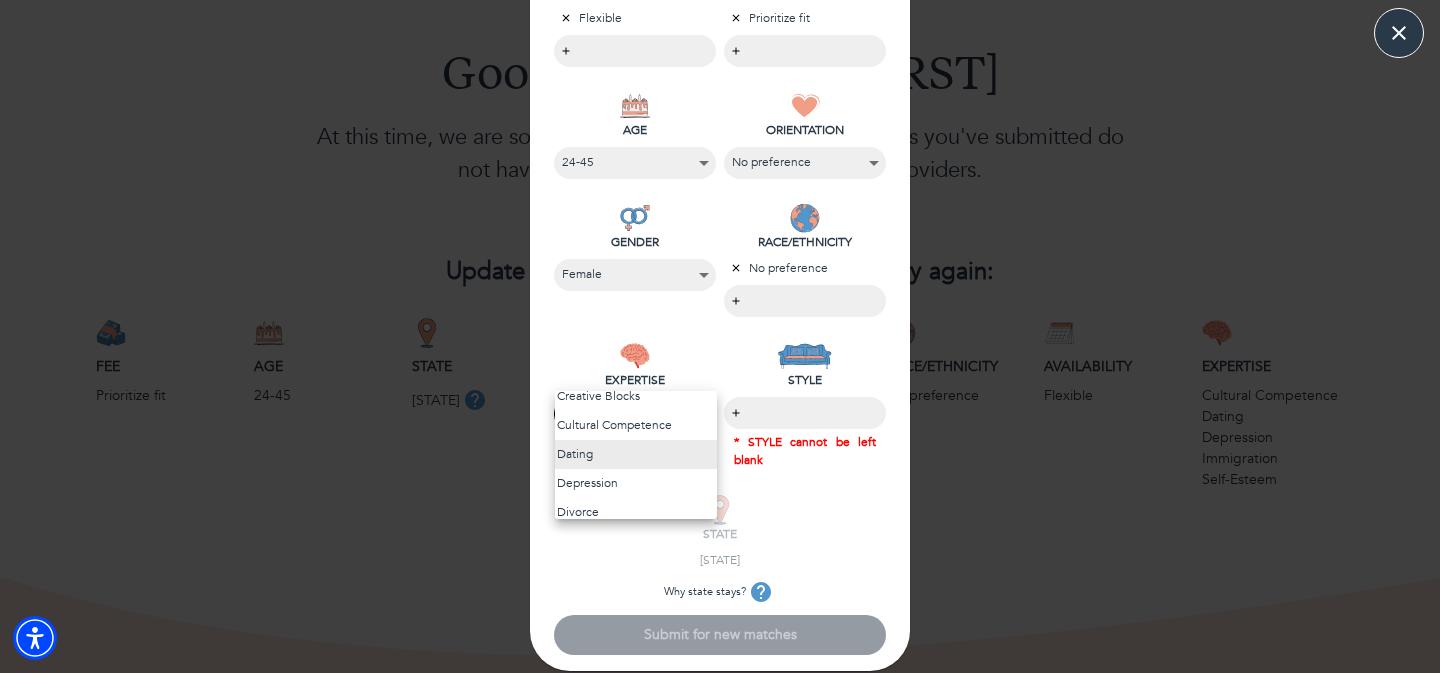 click on "Depression" at bounding box center [636, 483] 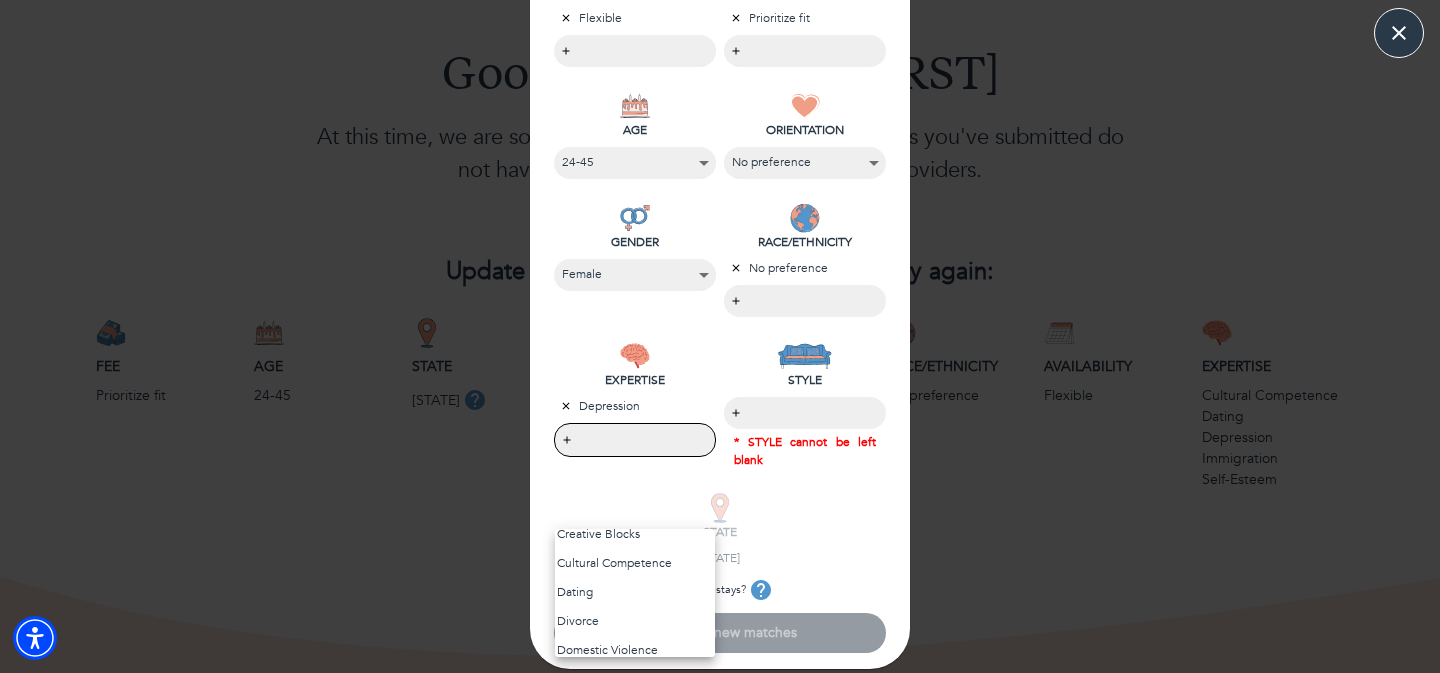 click at bounding box center (720, 336) 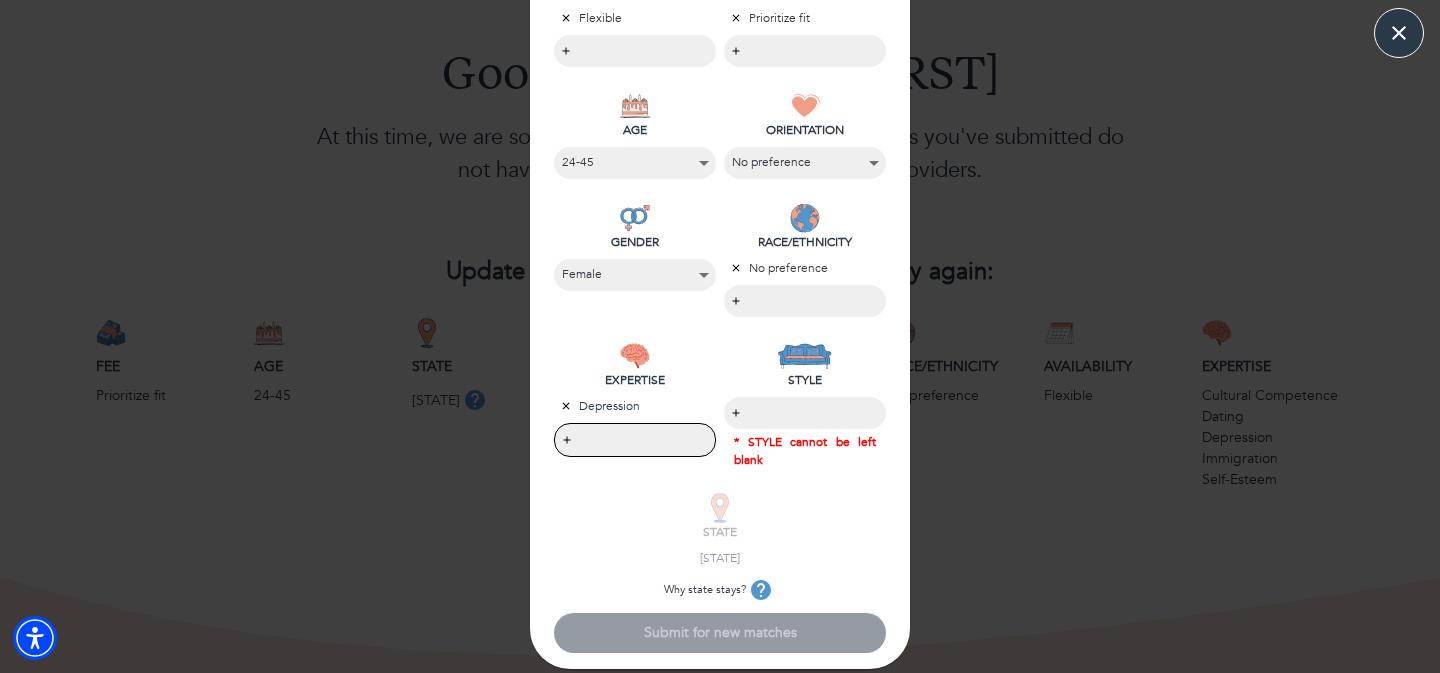 click on "Good to "see" you, [FIRST] At this time, we are sorry to share that the specific preferences you've submitted do not have a puzzle piece fit in our network of providers. Update any flexible preferences below to try again: Fee Prioritize fit Age [AGE]-[AGE] State [STATE] Gender Female Style Directive Reflective Race/Ethnicity No preference Availability  Flexible Expertise Cultural Competence Dating Depression Immigration Self-Esteem Need to update your preferences? Save 30-100% of your session fee-even if your therapist does not accept your insurance in-network-using "out-of-network benefits." WHAT'S THIS ALL ABOUT? Believe it or not, even when a therapist is not "in-network", you are often eligible to receive 30-70% of the session fee back from insurance. Enter your insurance card information into this instant calculator to learn how much you are eligible to save based on your specific insurance plan and current deductible. Mentaya Still searching? Pick Your Provider National Directory Browse Directory" at bounding box center [720, 279] 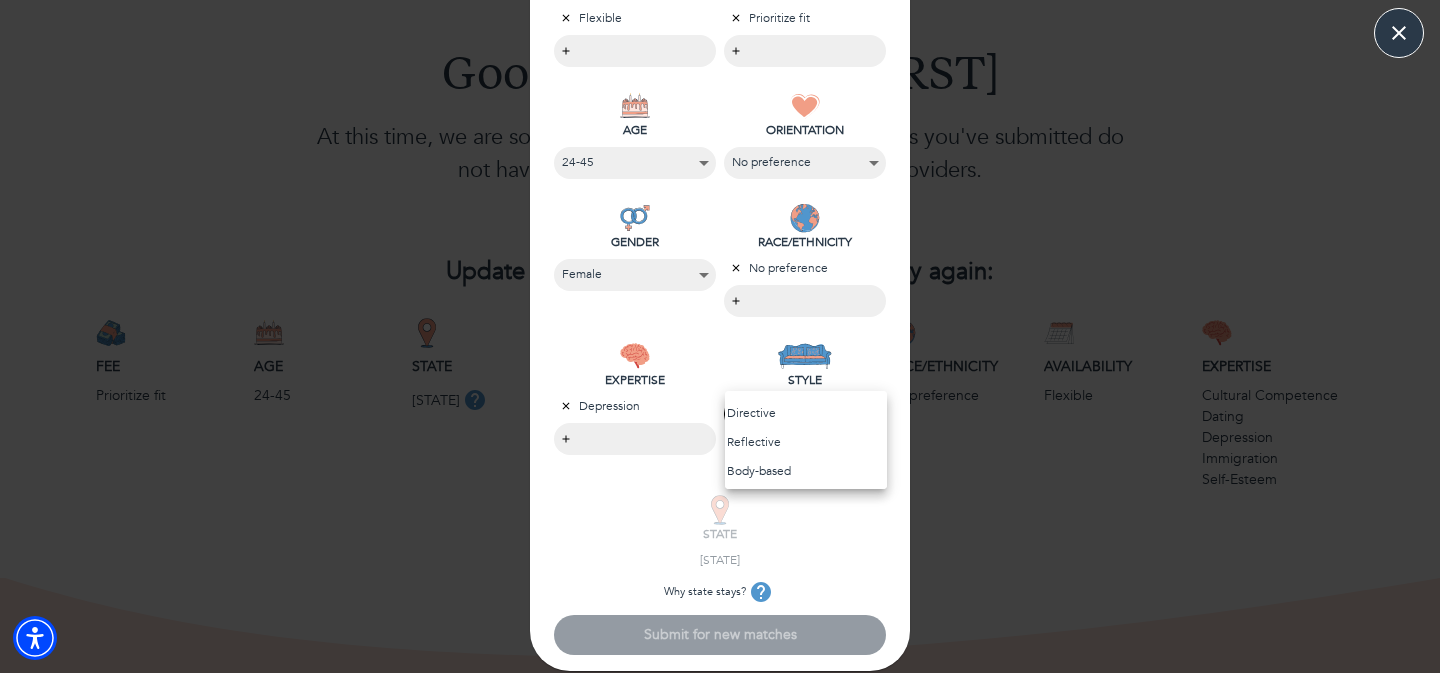 click on "Directive" at bounding box center [806, 413] 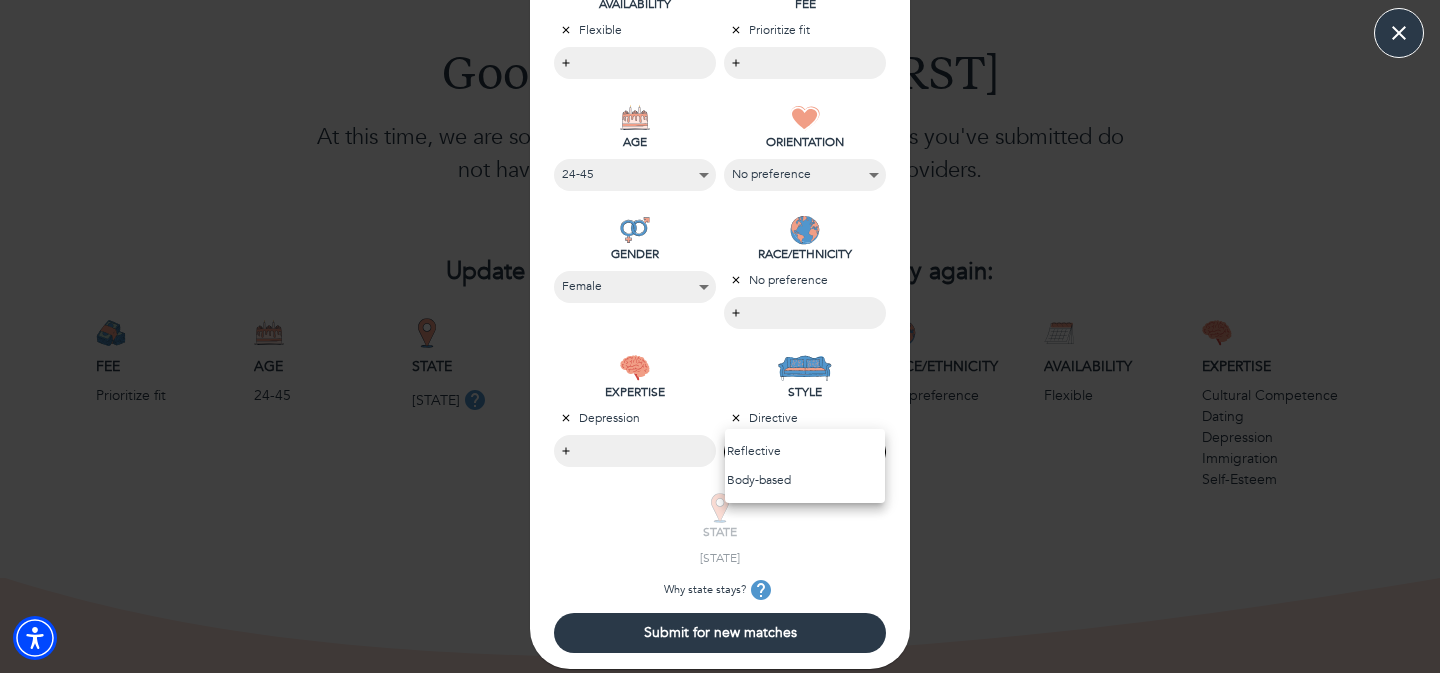 click at bounding box center [720, 336] 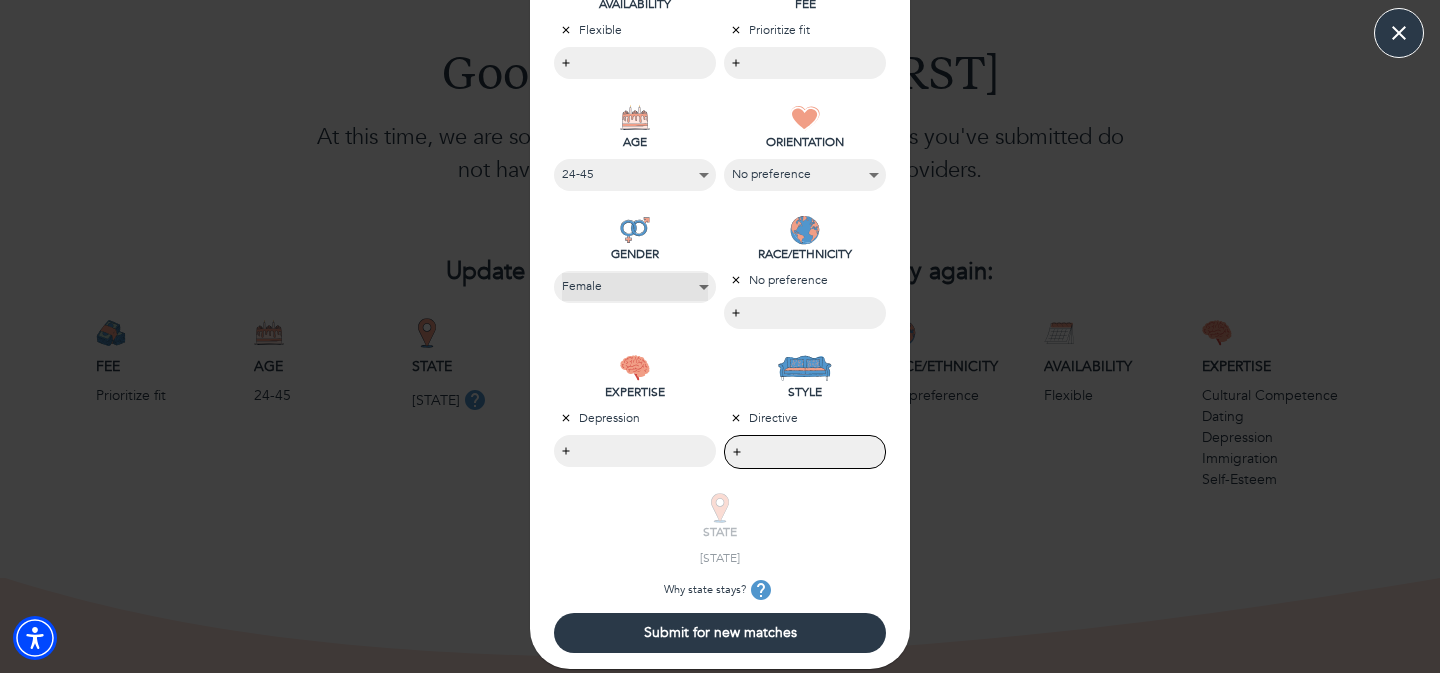 click on "No preference Female Male Non-binary" at bounding box center [635, 286] 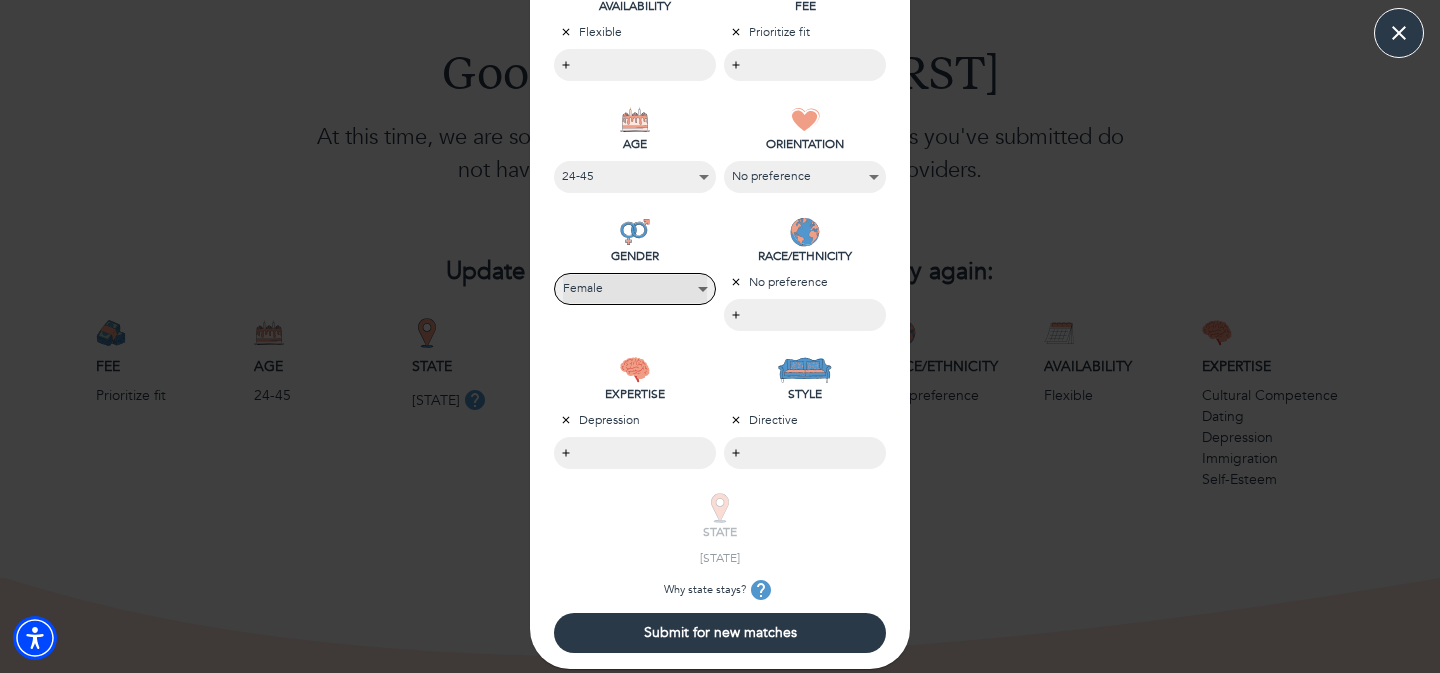 select on "4" 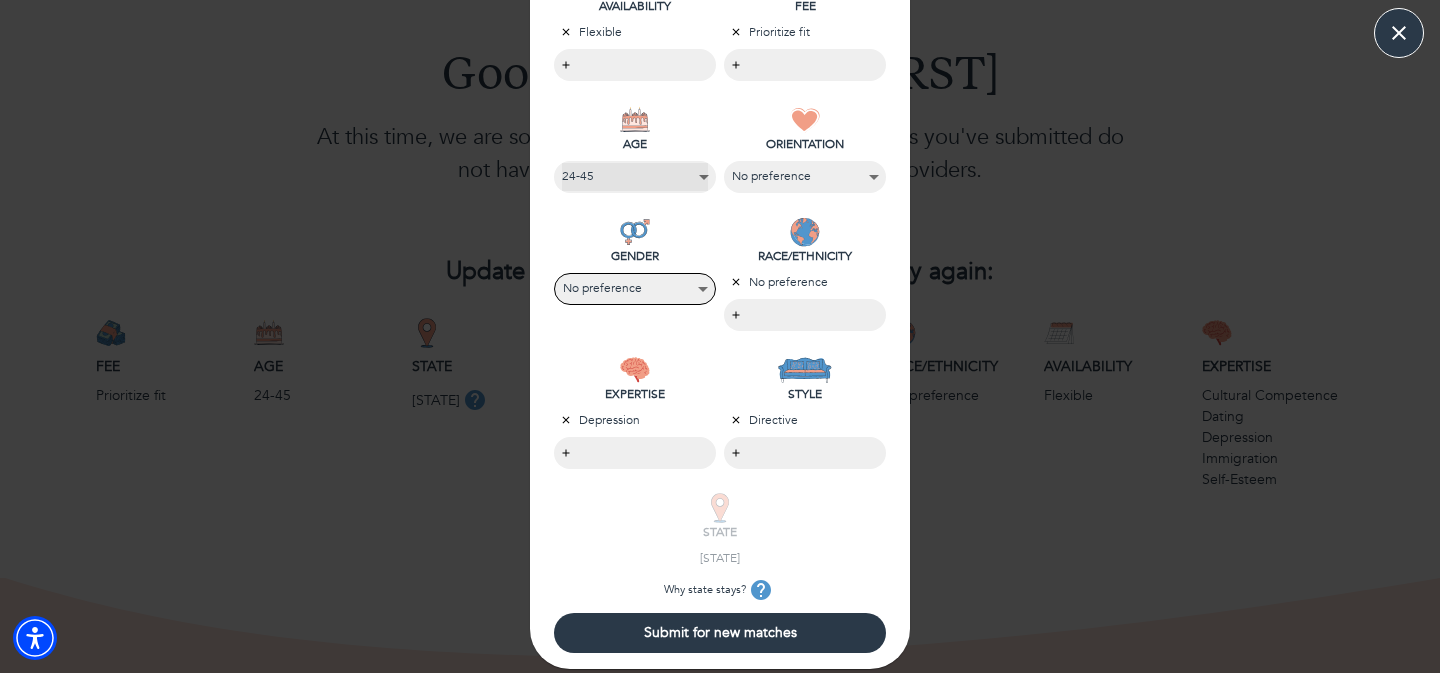 click on "No preference 24-45 46-65 66-85" at bounding box center [635, 176] 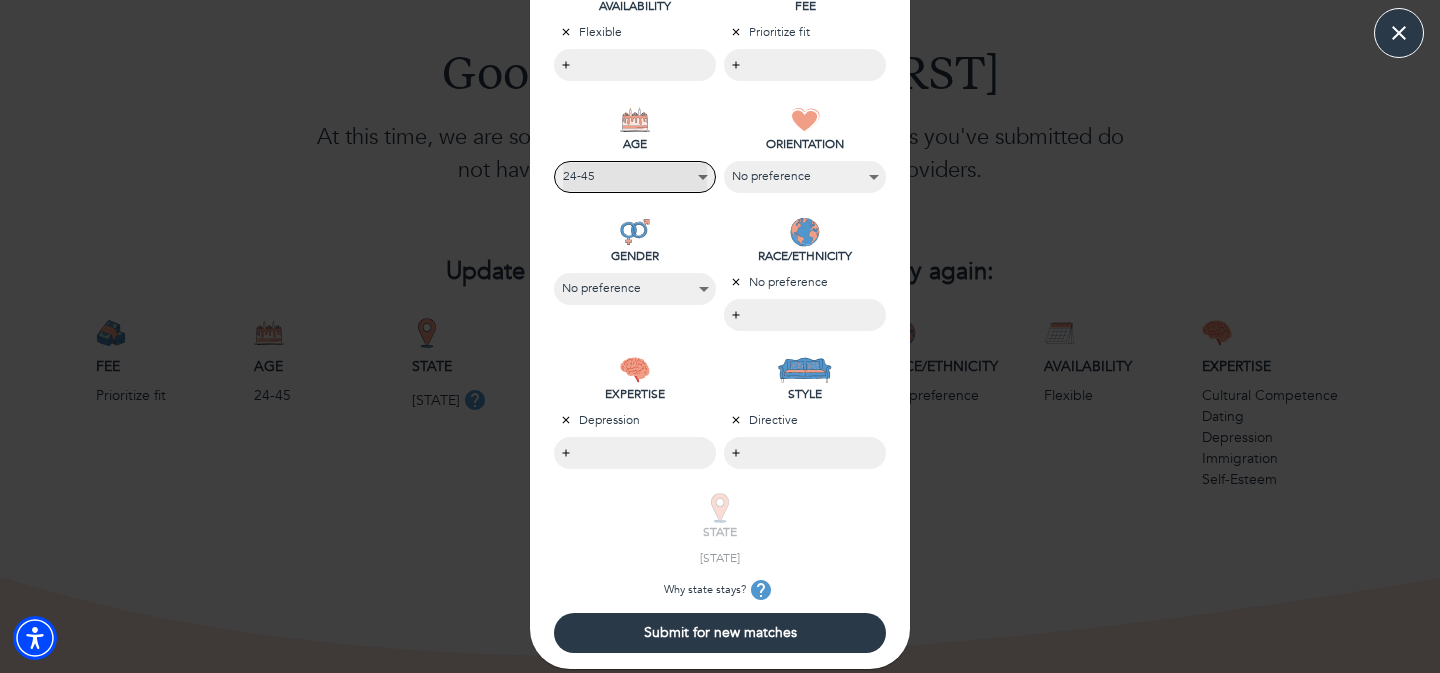 select on "5" 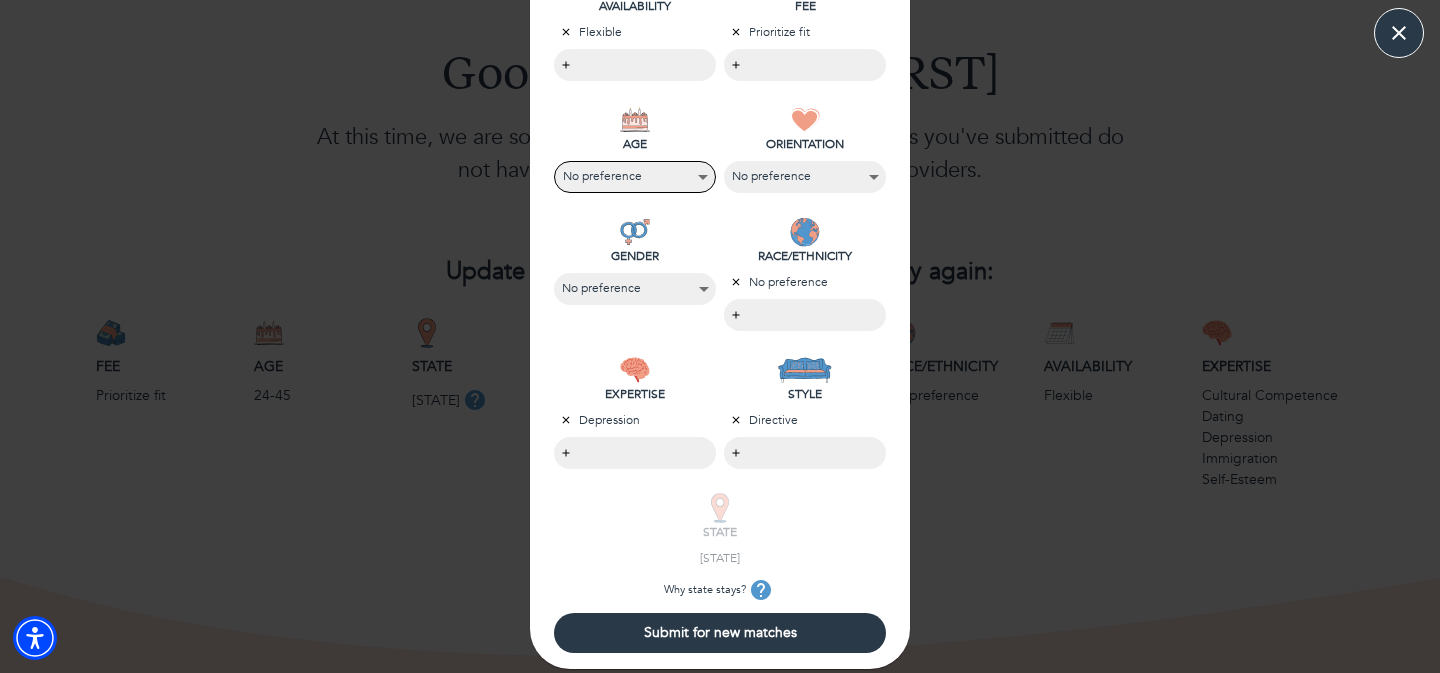 click 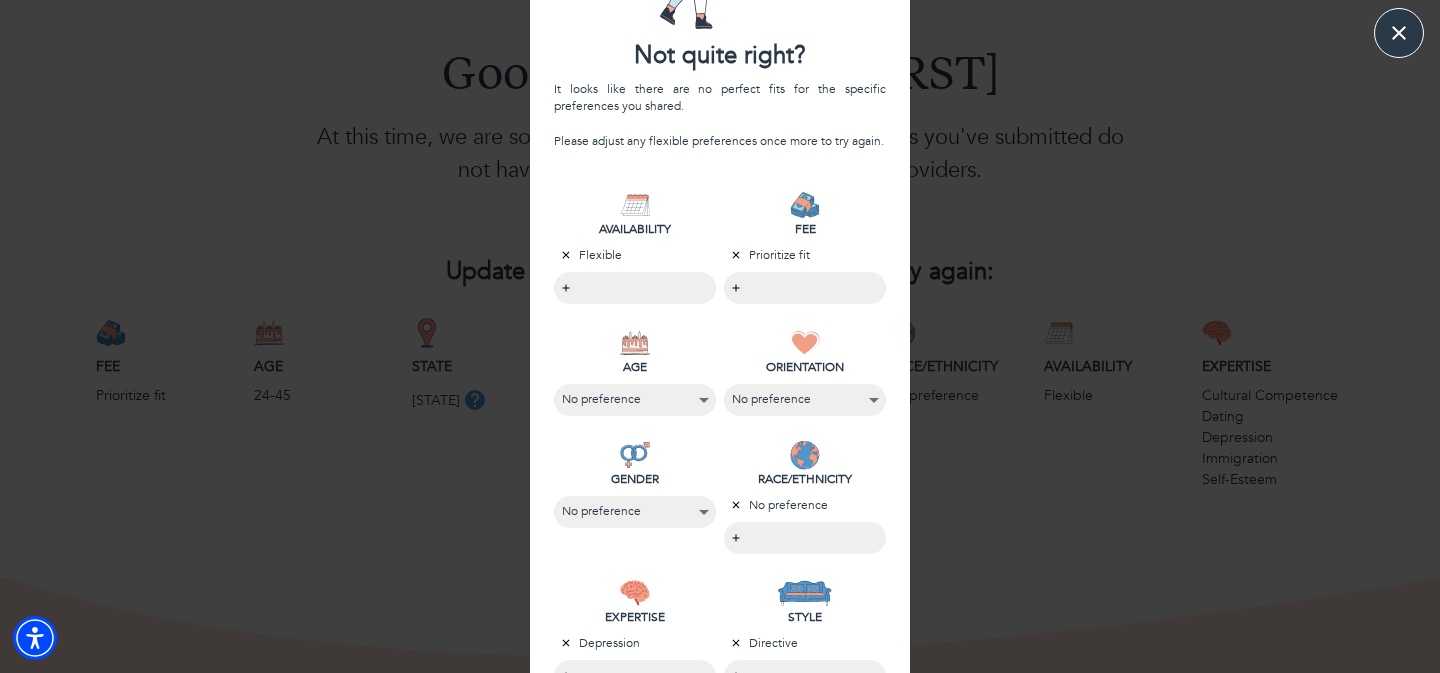 scroll, scrollTop: 155, scrollLeft: 0, axis: vertical 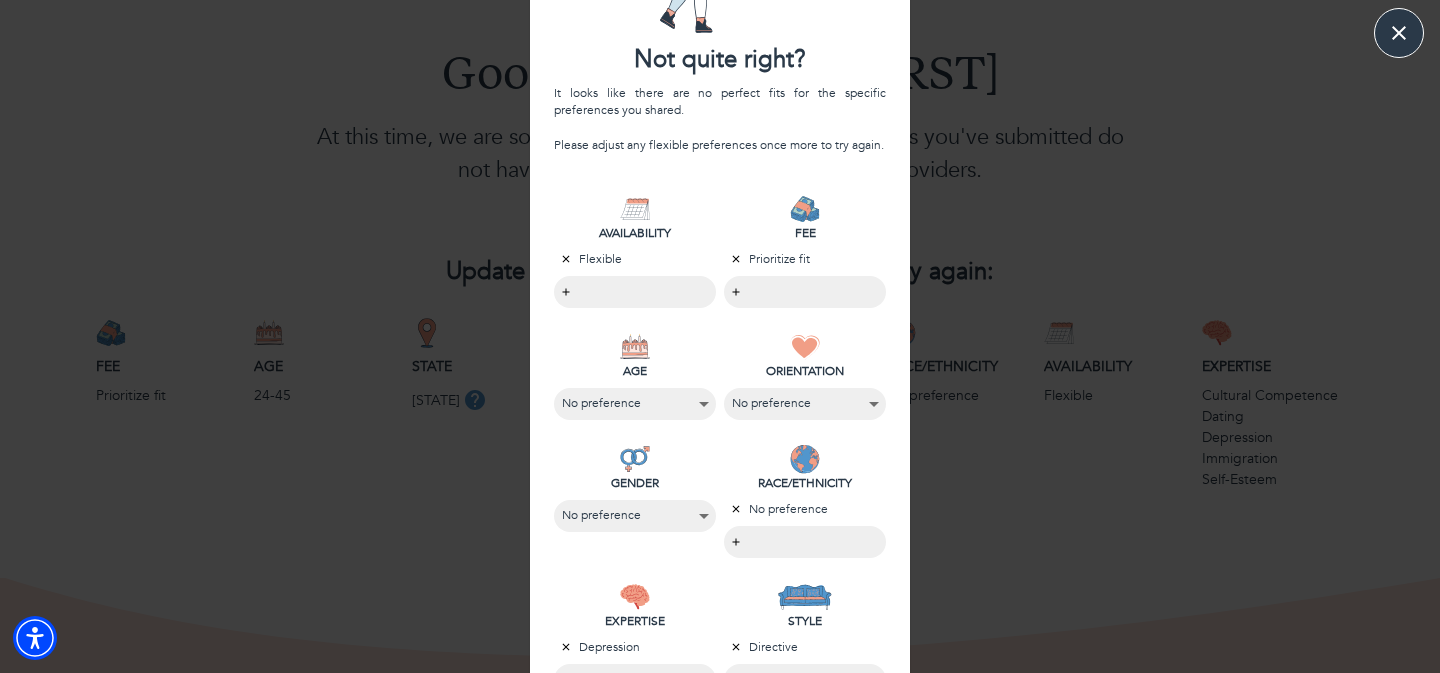 click 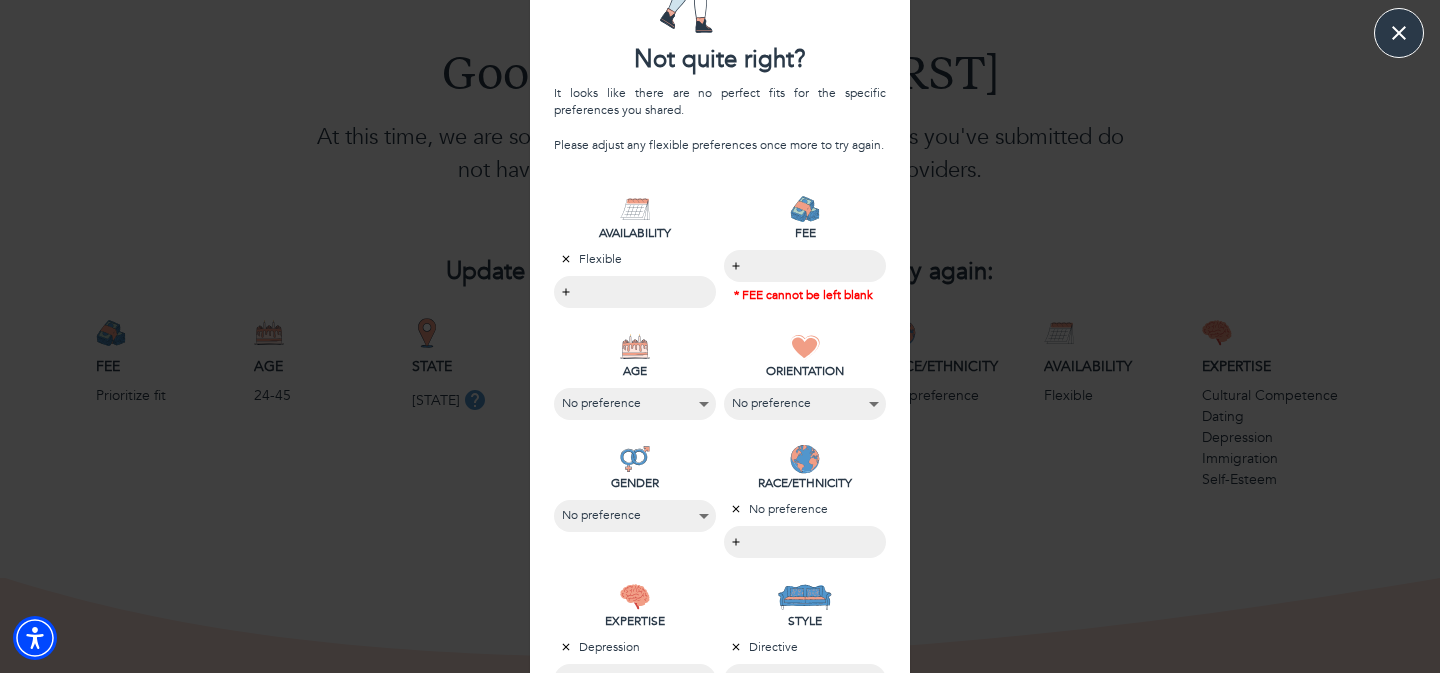 click on "Good to "see" you, [FIRST] At this time, we are sorry to share that the specific preferences you've submitted do not have a puzzle piece fit in our network of providers. Update any flexible preferences below to try again: Fee Prioritize fit Age [AGE]-[AGE] State [STATE] Gender Female Style Directive Reflective Race/Ethnicity No preference Availability  Flexible Expertise Cultural Competence Dating Depression Immigration Self-Esteem Need to update your preferences? Save 30-100% of your session fee-even if your therapist does not accept your insurance in-network-using "out-of-network benefits." WHAT'S THIS ALL ABOUT? Believe it or not, even when a therapist is not "in-network", you are often eligible to receive 30-70% of the session fee back from insurance. Enter your insurance card information into this instant calculator to learn how much you are eligible to save based on your specific insurance plan and current deductible. Mentaya Still searching? Pick Your Provider National Directory Browse Directory" at bounding box center [720, 279] 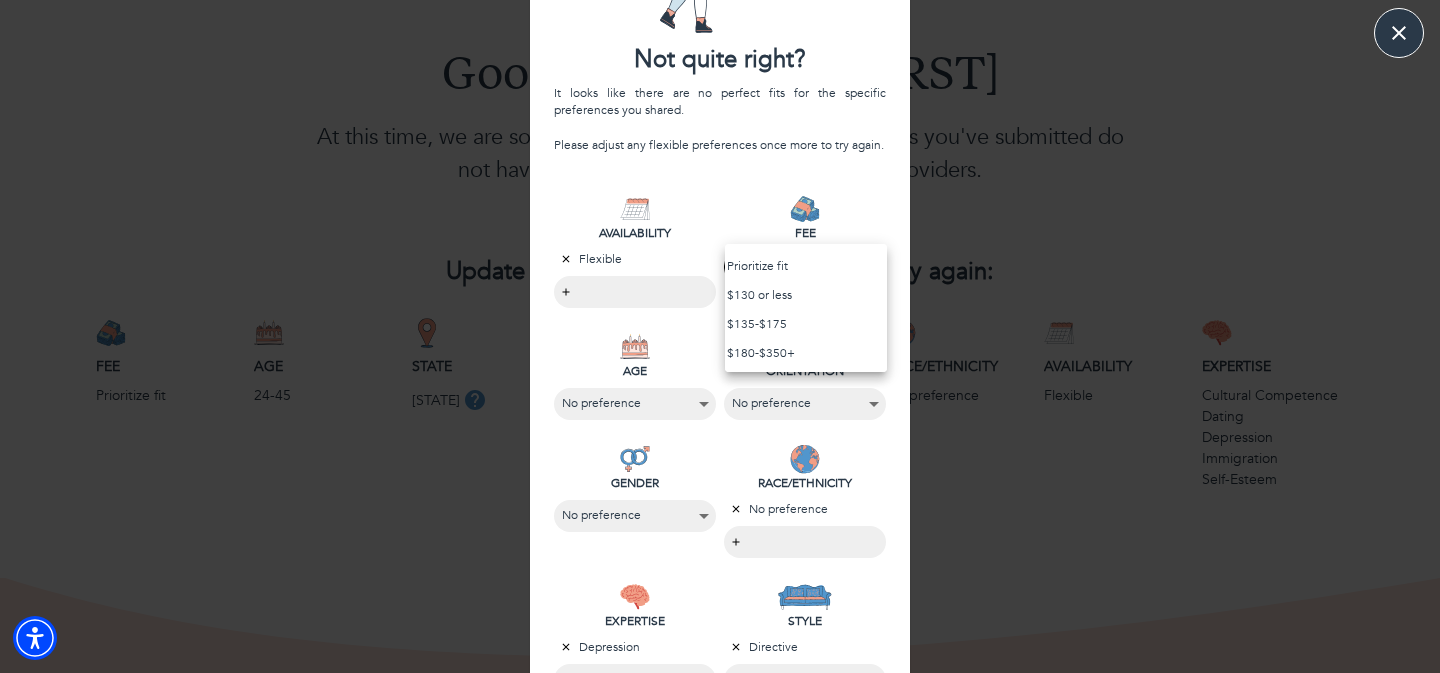 click on "Prioritize fit" at bounding box center (806, 266) 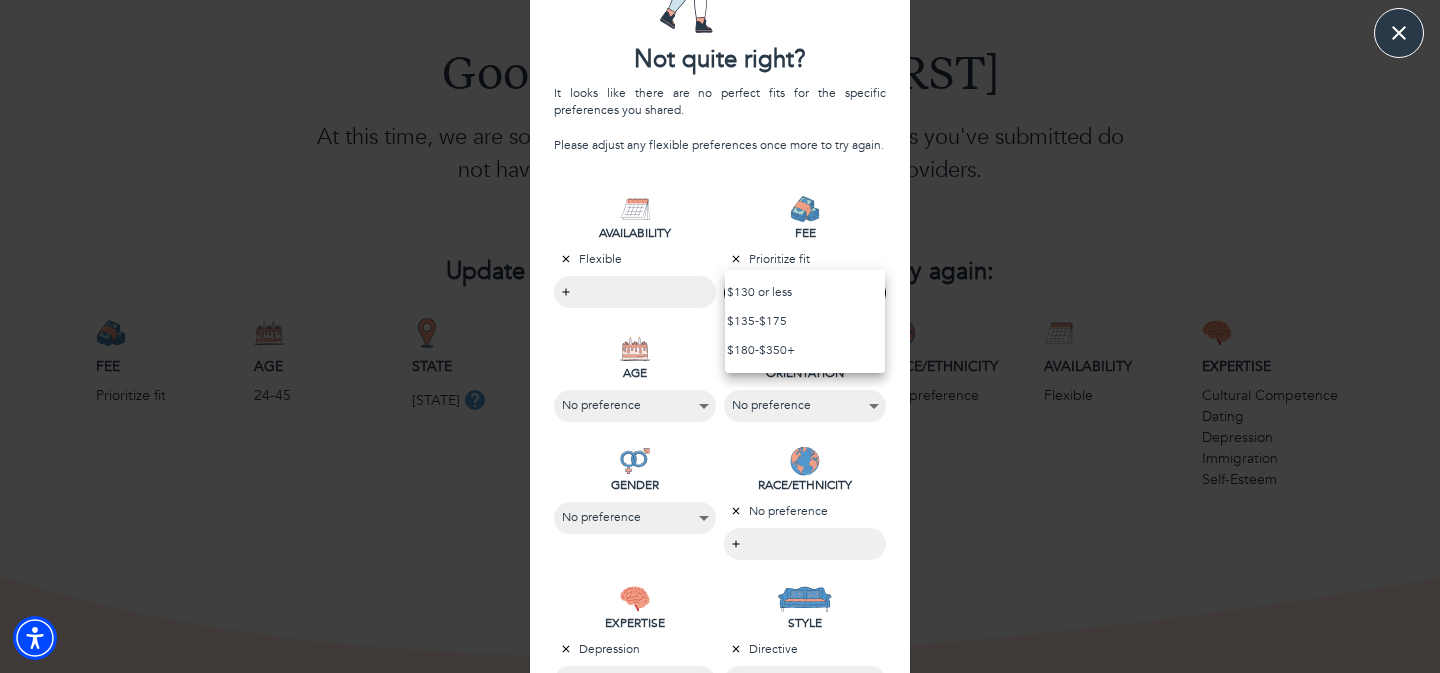 click at bounding box center (720, 336) 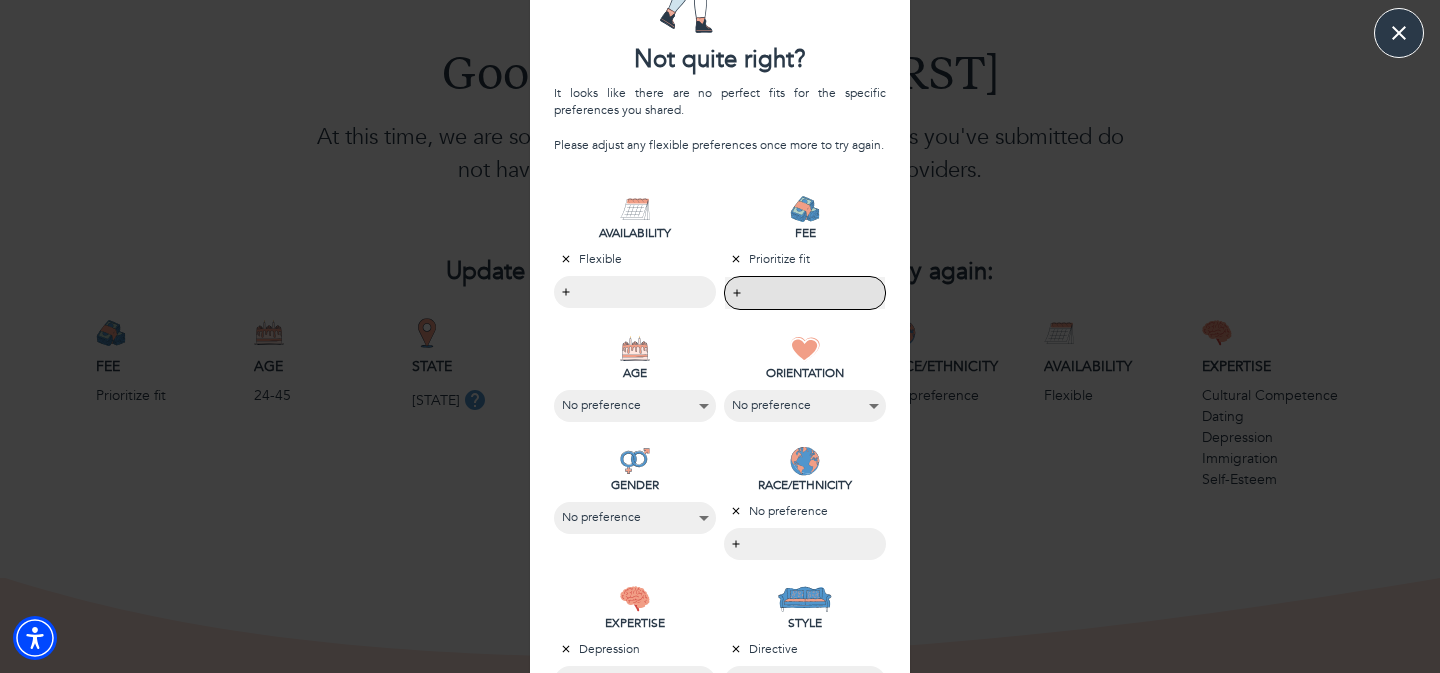 scroll, scrollTop: 0, scrollLeft: 0, axis: both 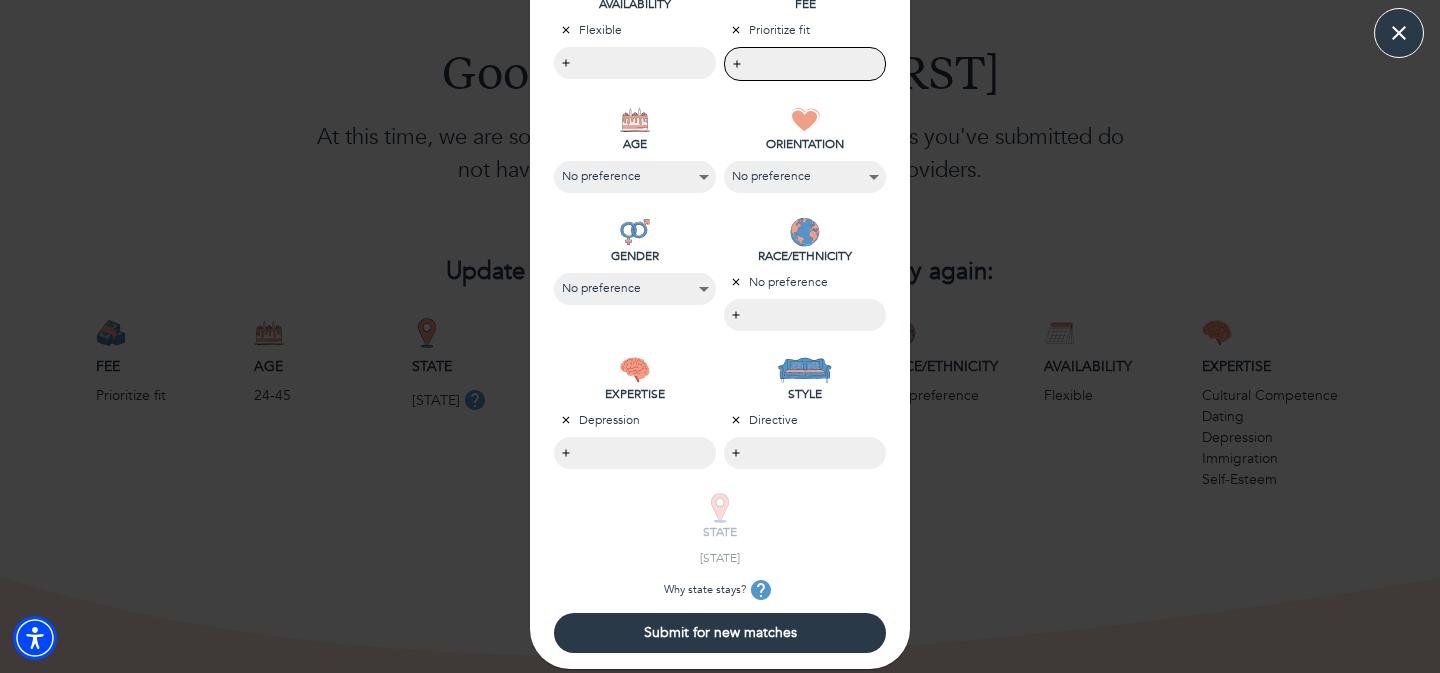 click on "Submit for new matches" at bounding box center (720, 632) 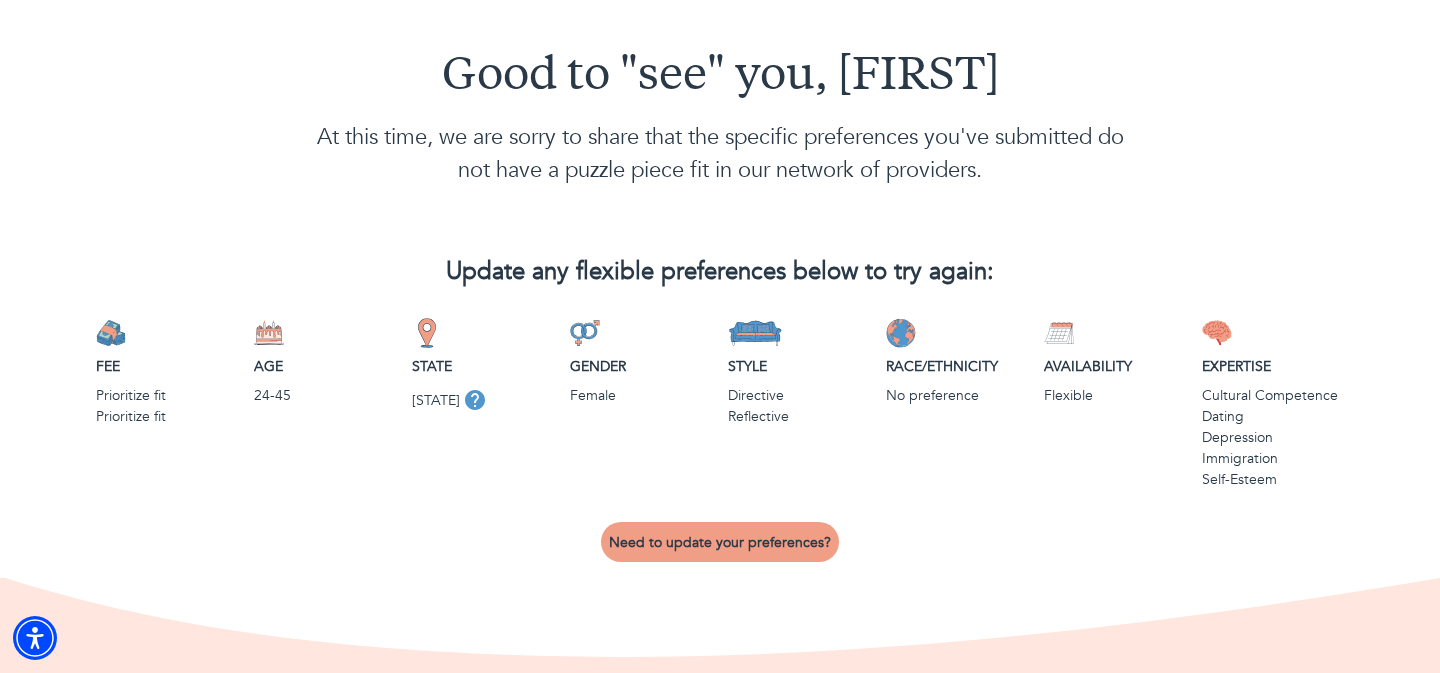 scroll, scrollTop: 0, scrollLeft: 0, axis: both 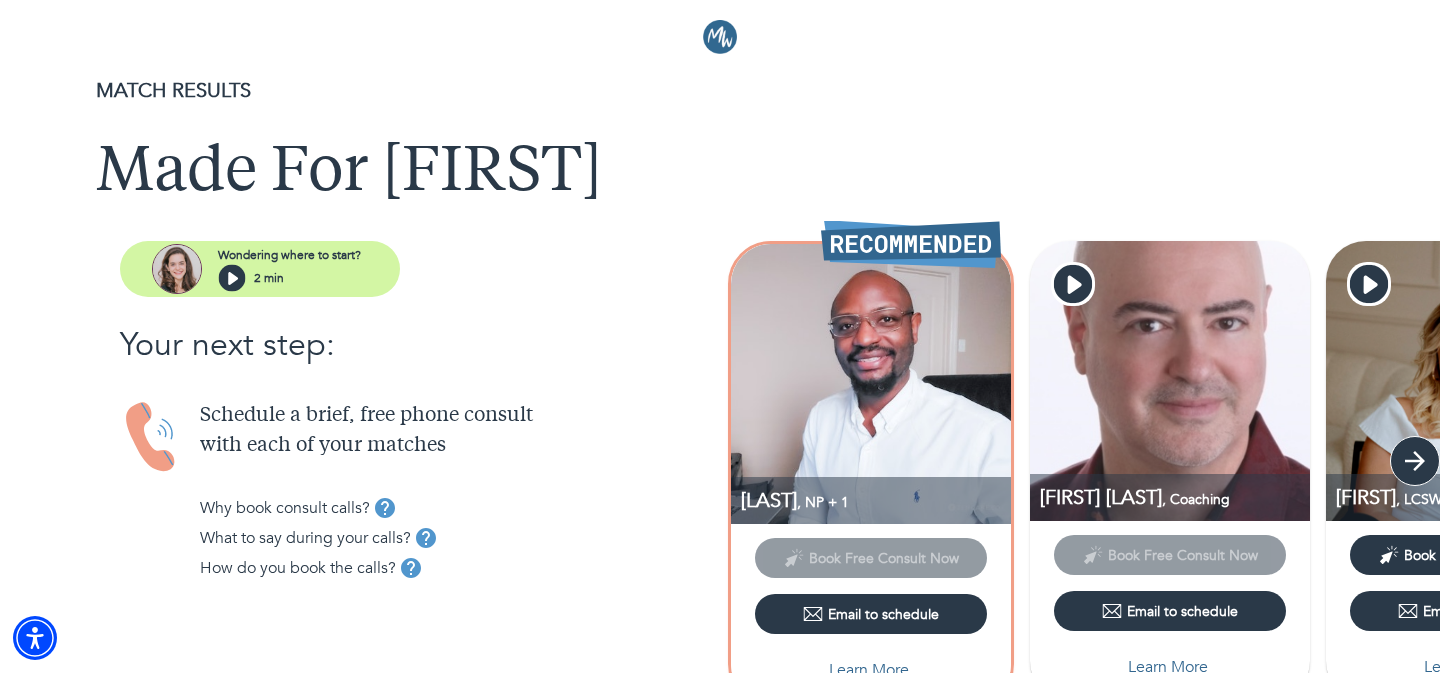 click 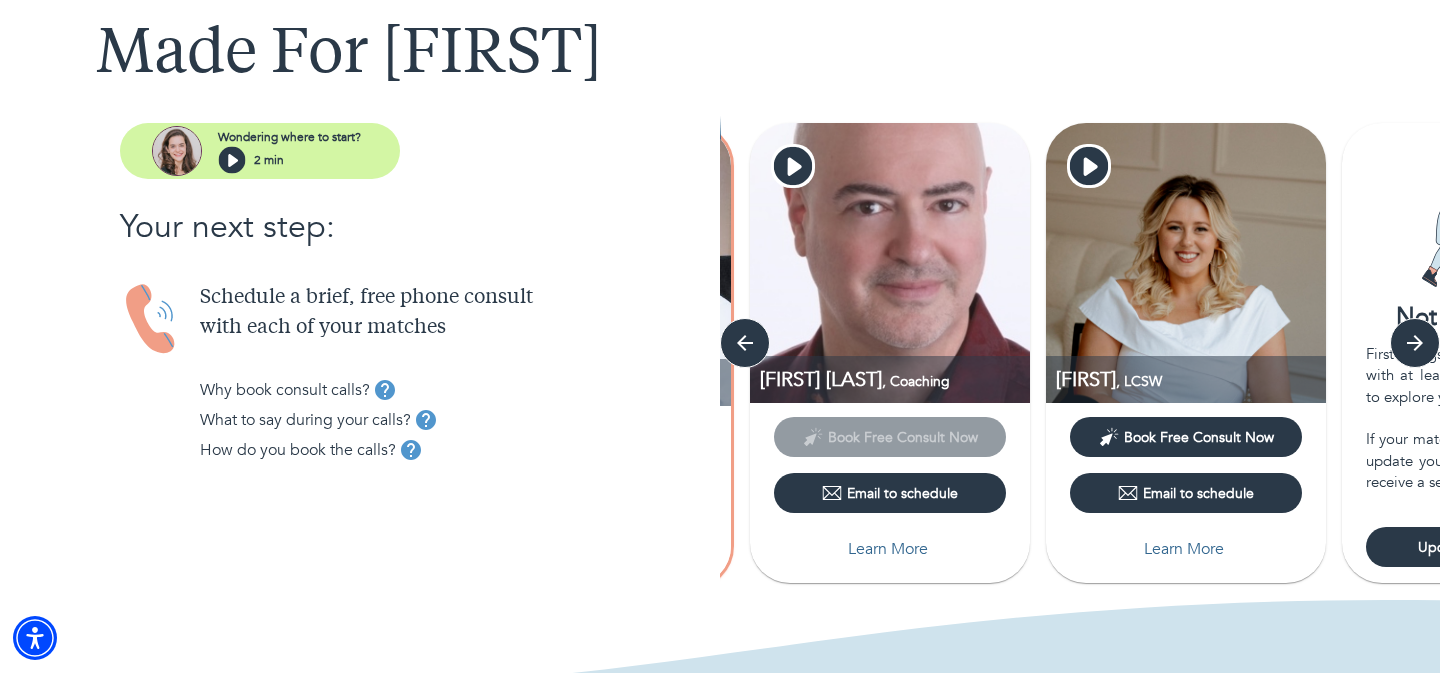 scroll, scrollTop: 117, scrollLeft: 0, axis: vertical 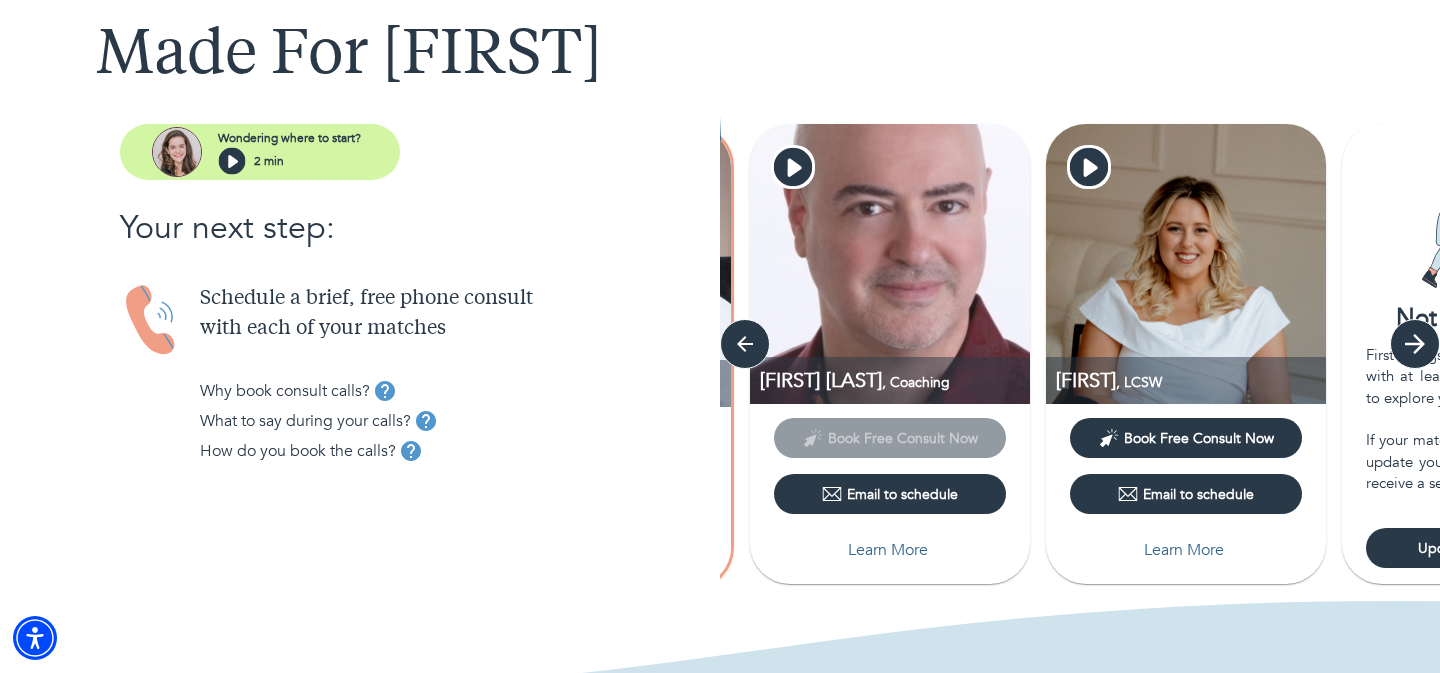 click 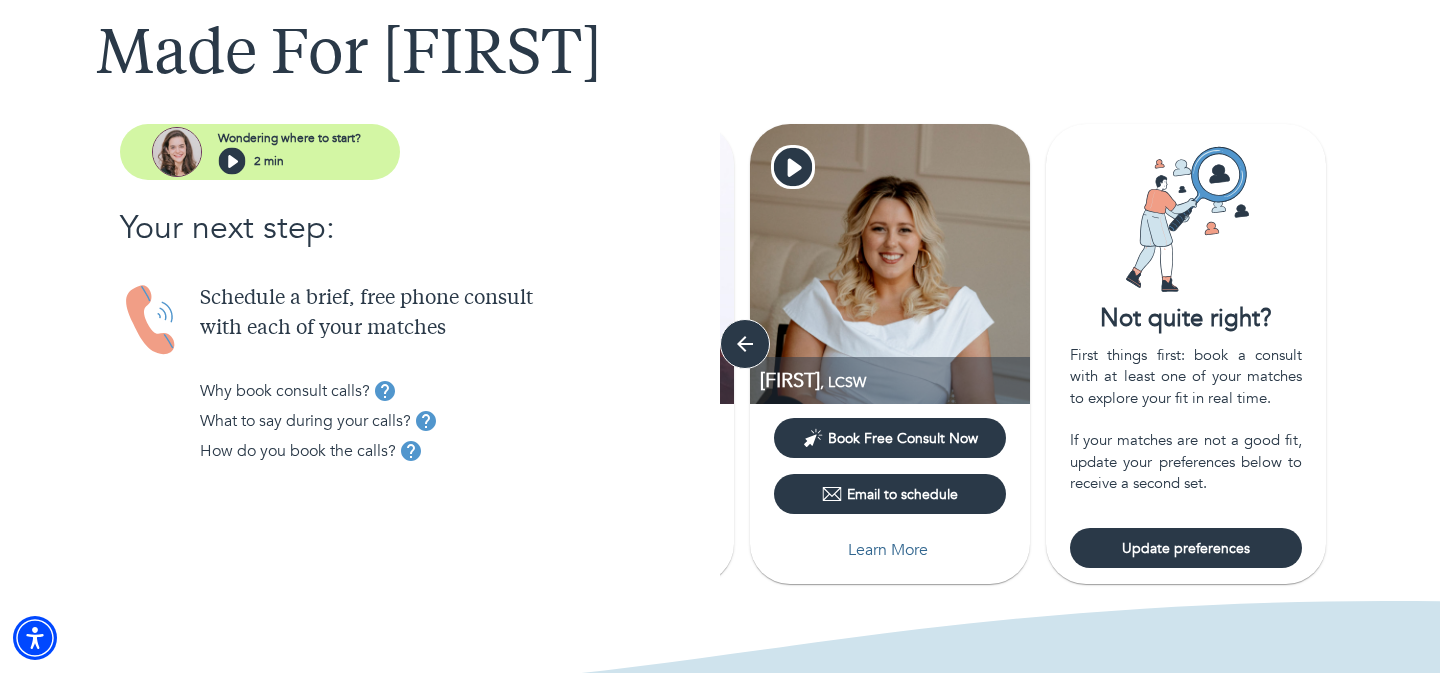 click on "Update preferences" at bounding box center [1186, 548] 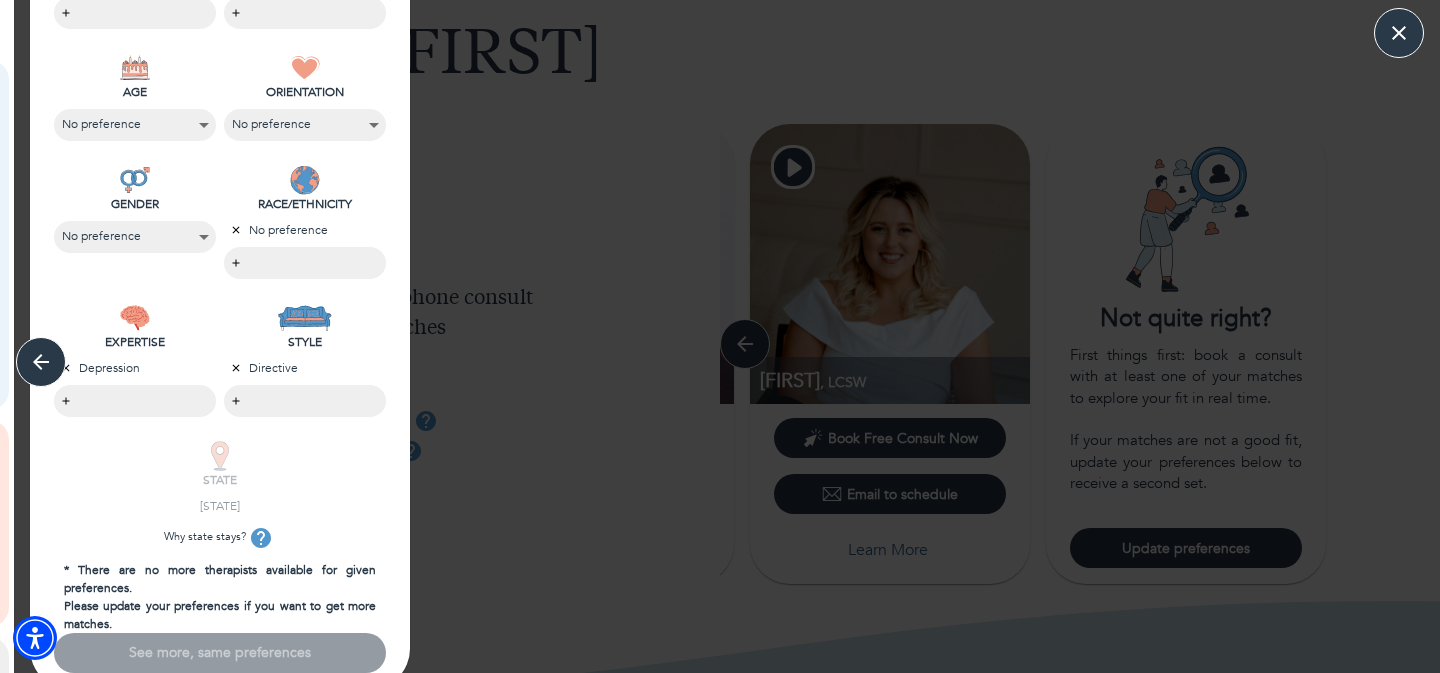 scroll, scrollTop: 522, scrollLeft: 0, axis: vertical 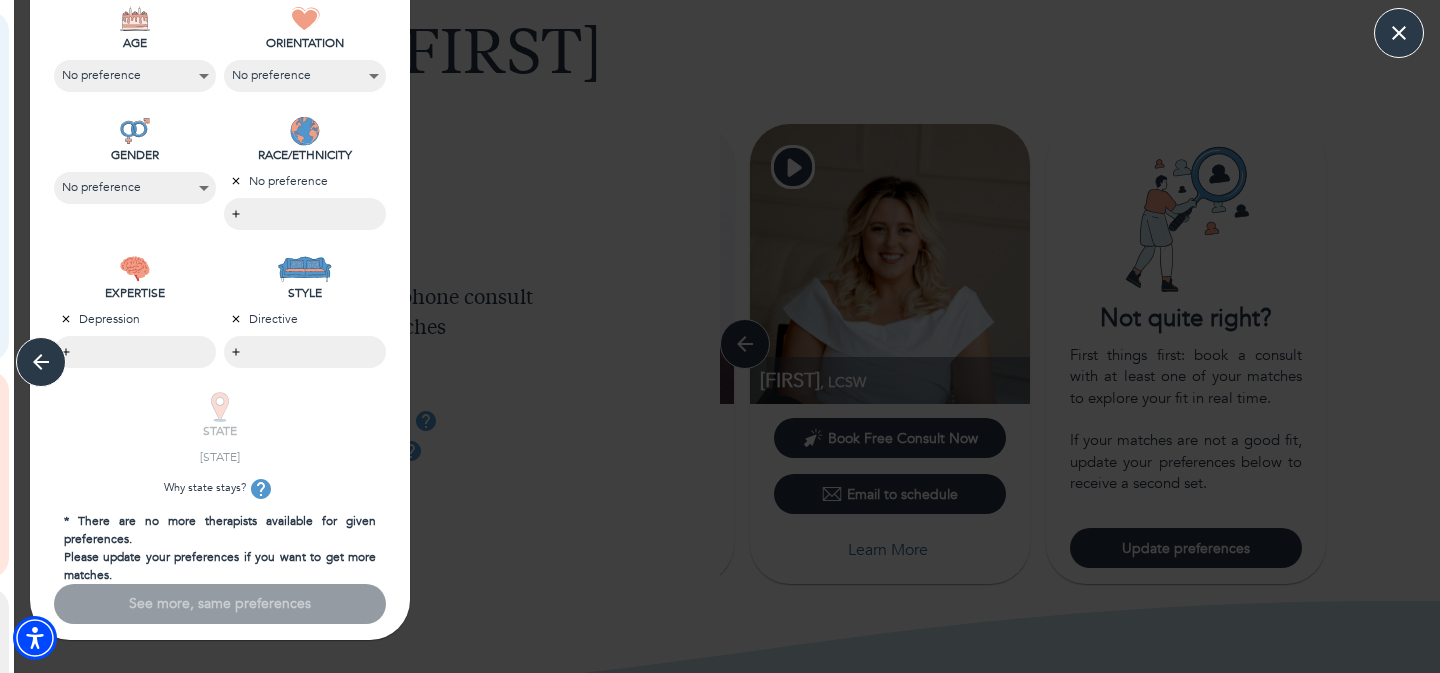 click on "wilmot , NP + 1 Book Free Consult Now Email to schedule Verified background check Why You Matched Fee Age Orientation State Gender Style Race/ Ethnicity Availability Expertise You let us know that depression is most important to you, and wilmot has strong expertise in that area. Hover over the icons above to learn which of your preferences this provider is a good fit for, making you a strong match. Insurance This provider accepts Oscar, Fidelis, GHI, Medicare, Cigna, Aetna, UMR, Tufts, Evernorth Behavioral Health, Horizon Blue Cross Blue Shield, Empire Blue Cross Blue Shield (BCBS), United / Oxford, Emblem Health, Healthfirst, Oxford, Blue Cross Blue Shield BCBS, Optum, Emblem and Anthem in network. For all other insurances, this provider is an out of network provider. Greeting message from wilmot Learn more David Scott , Coaching Book Free Consult Now Email to schedule Why You Matched Fee Age Orientation State Gender Style Race/ Ethnicity Availability Expertise depression Mary" at bounding box center [720, 199] 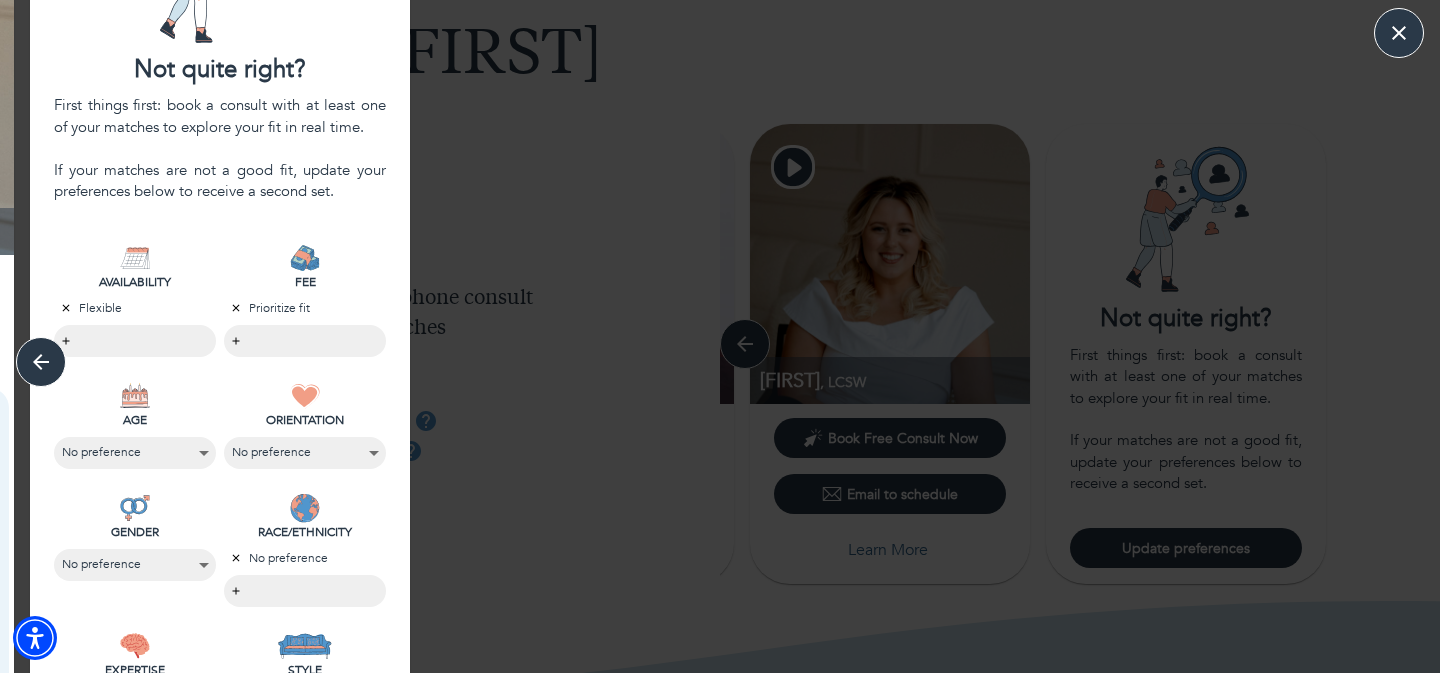 scroll, scrollTop: 0, scrollLeft: 0, axis: both 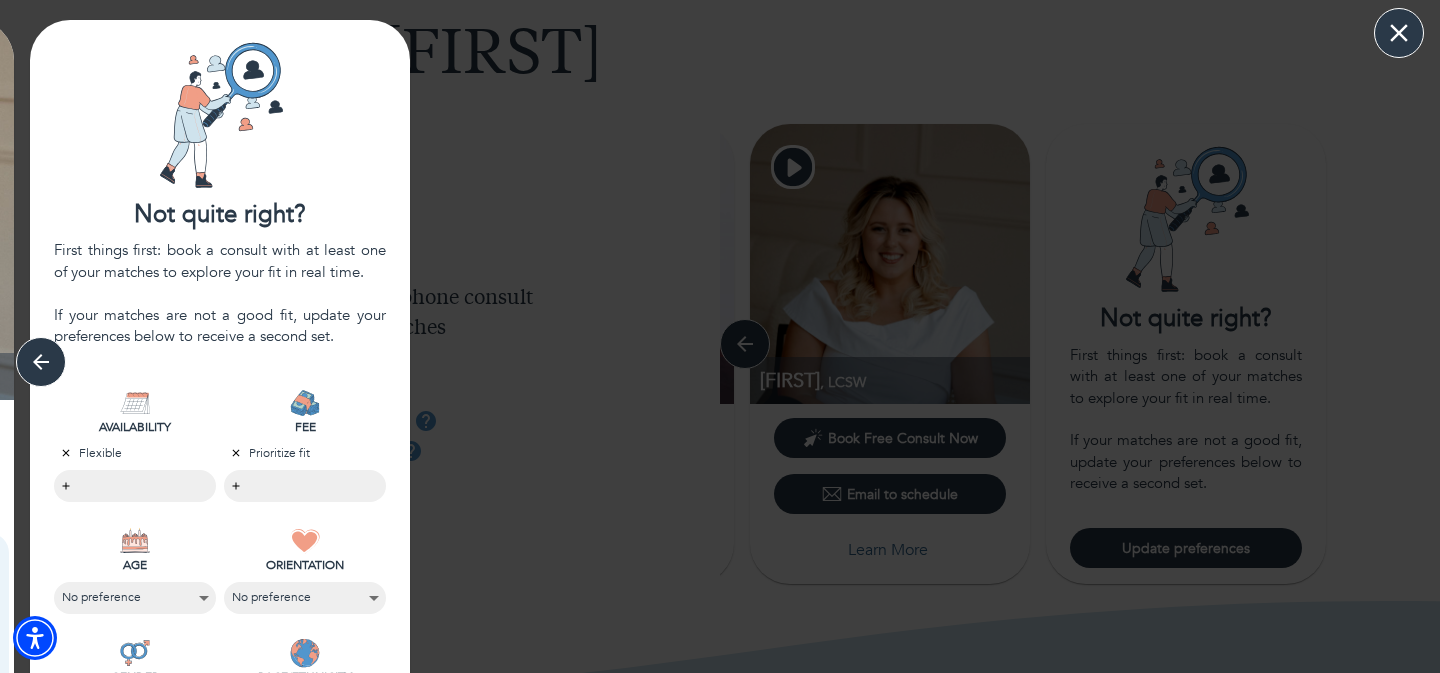 click at bounding box center (1399, 33) 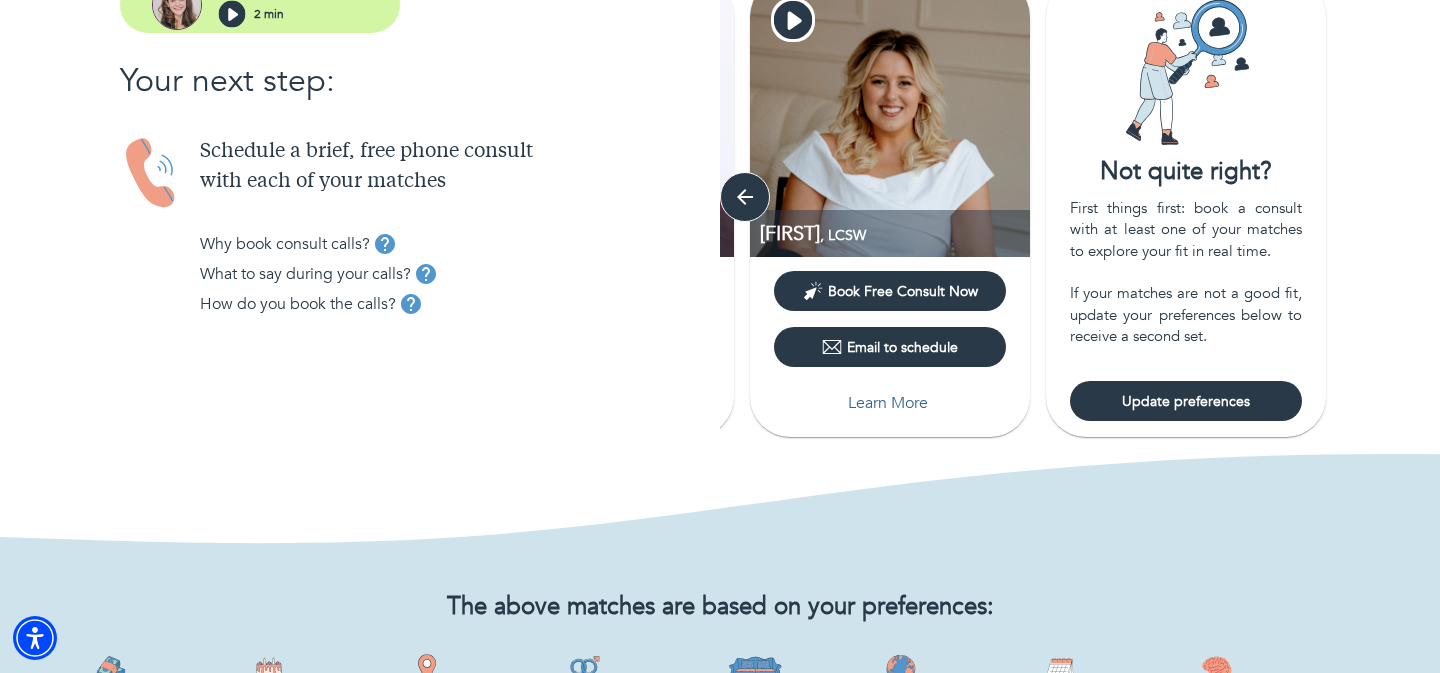 scroll, scrollTop: 157, scrollLeft: 0, axis: vertical 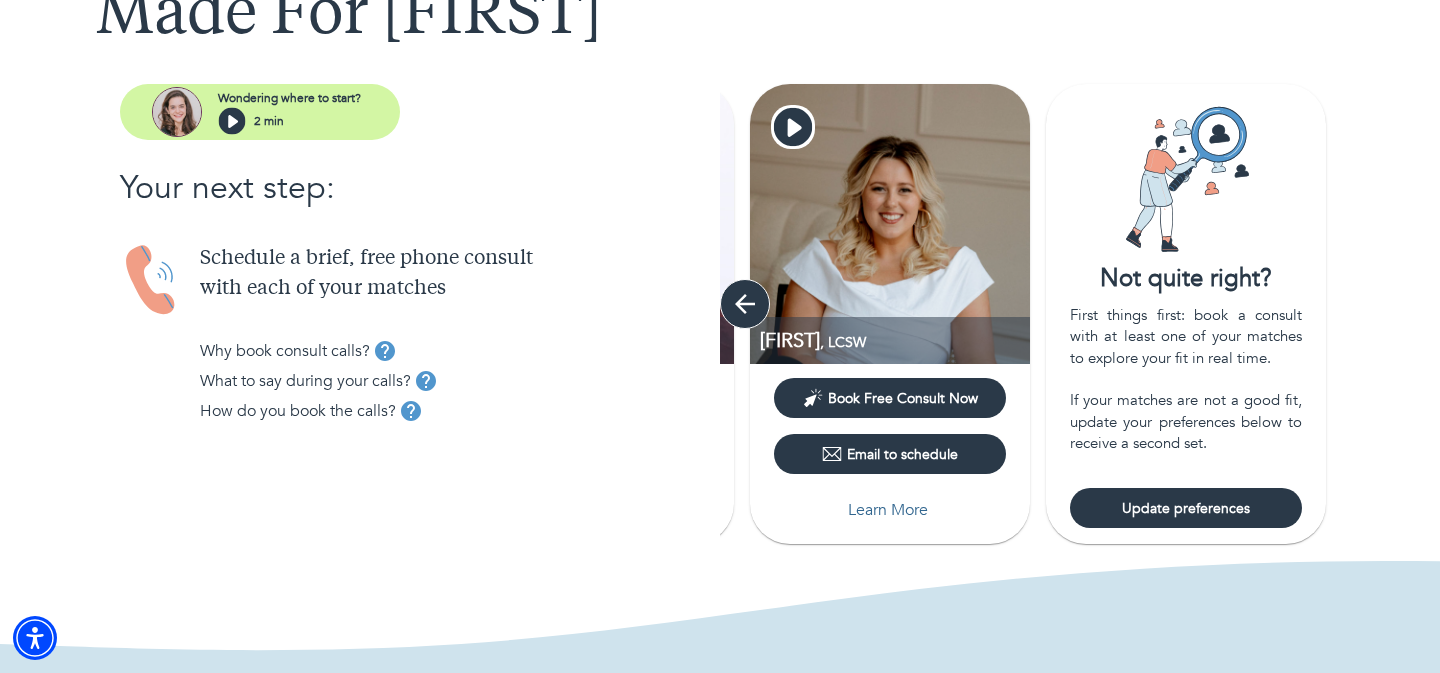 click 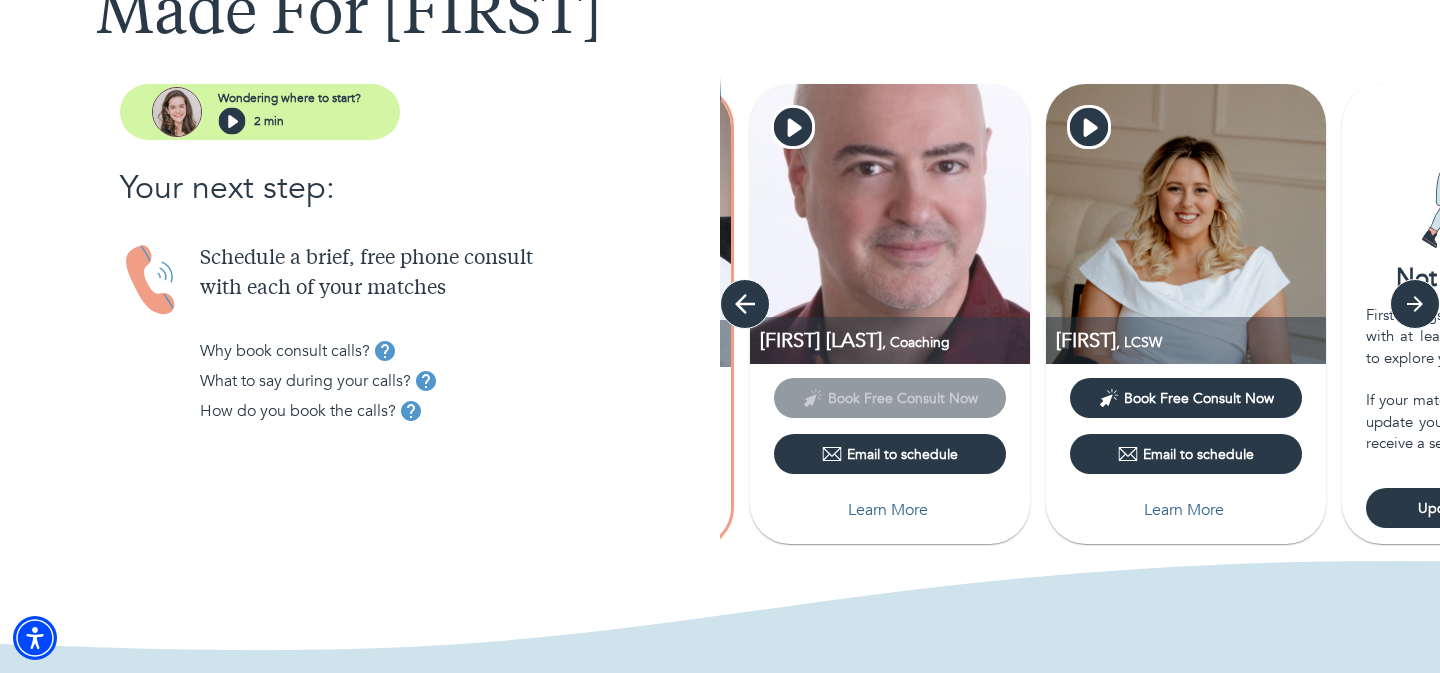 click 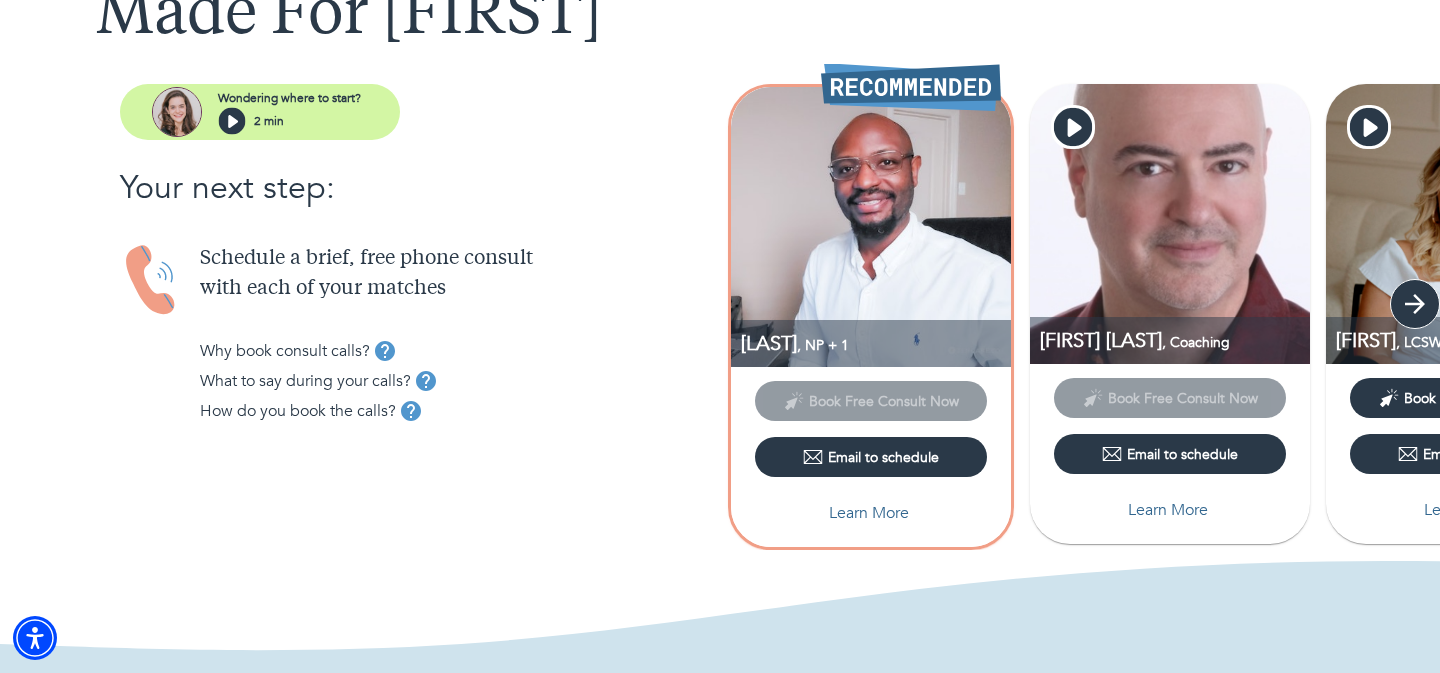 click 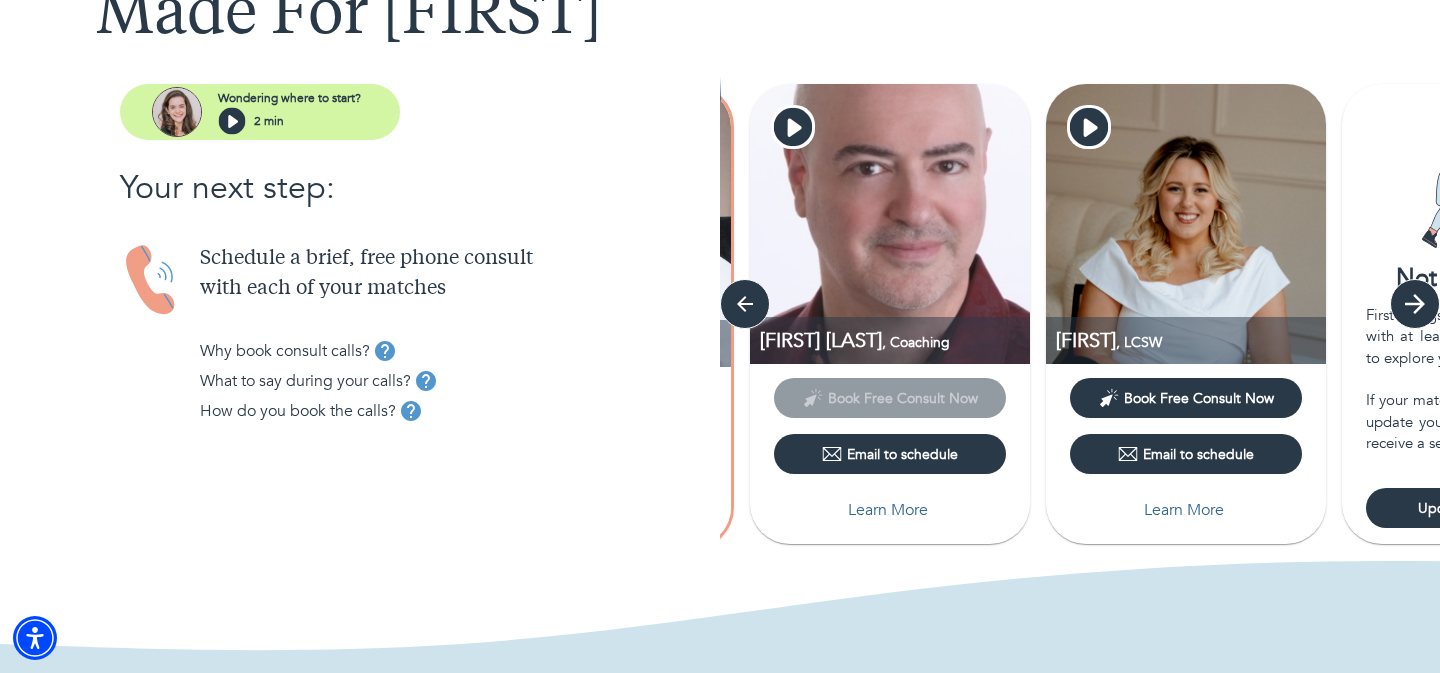 click 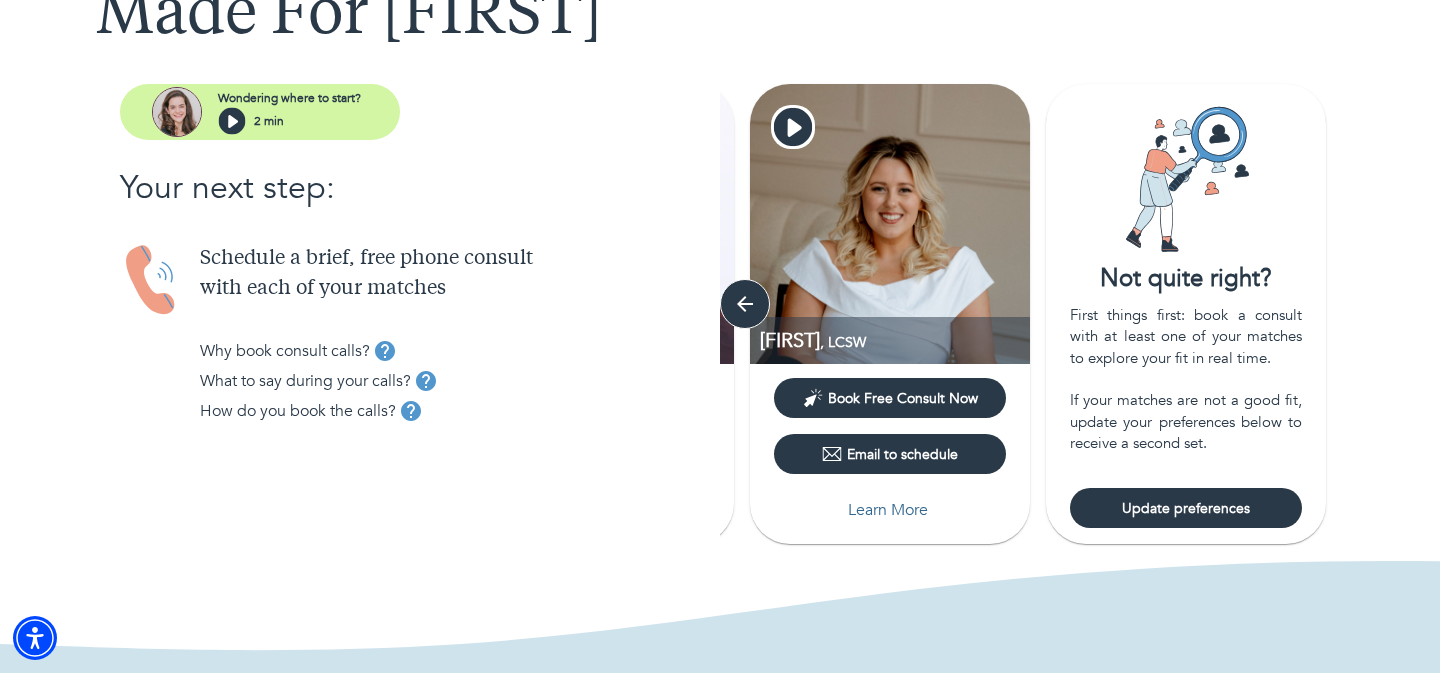 click on "Update preferences" at bounding box center [1186, 508] 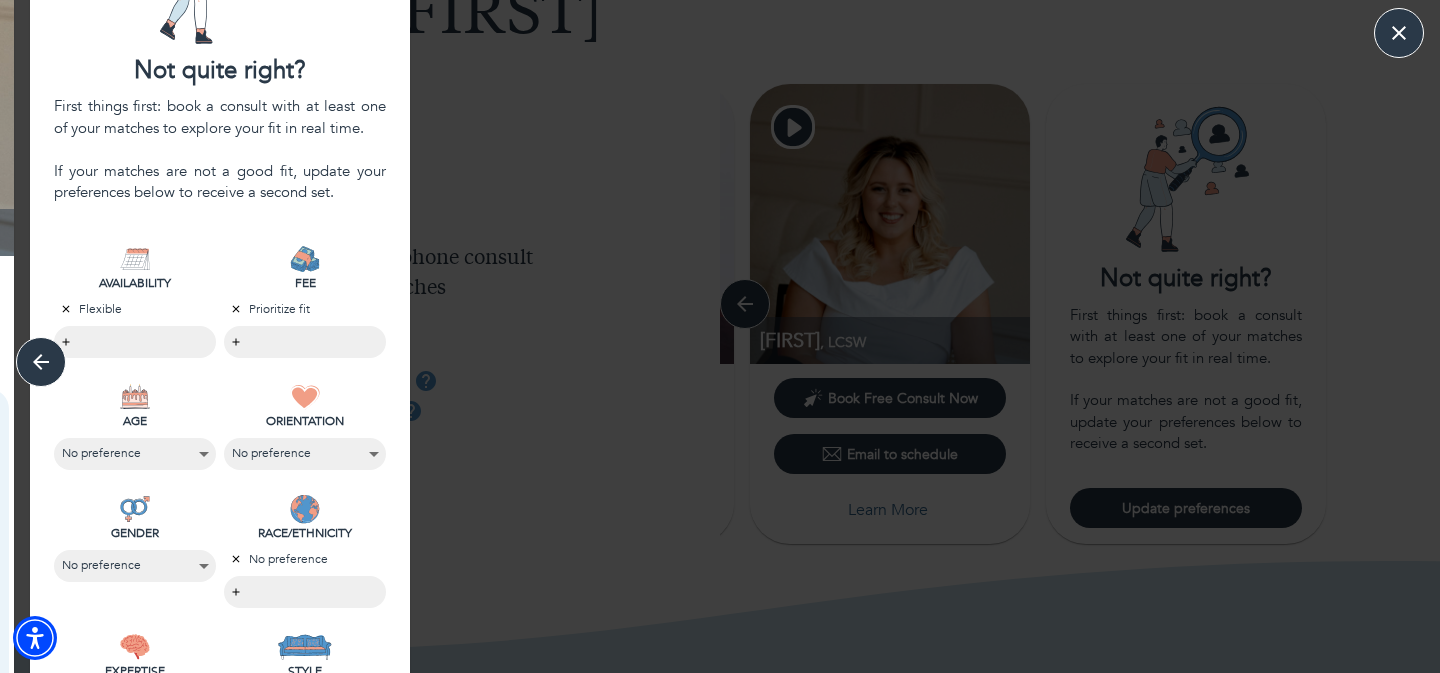 scroll, scrollTop: 217, scrollLeft: 0, axis: vertical 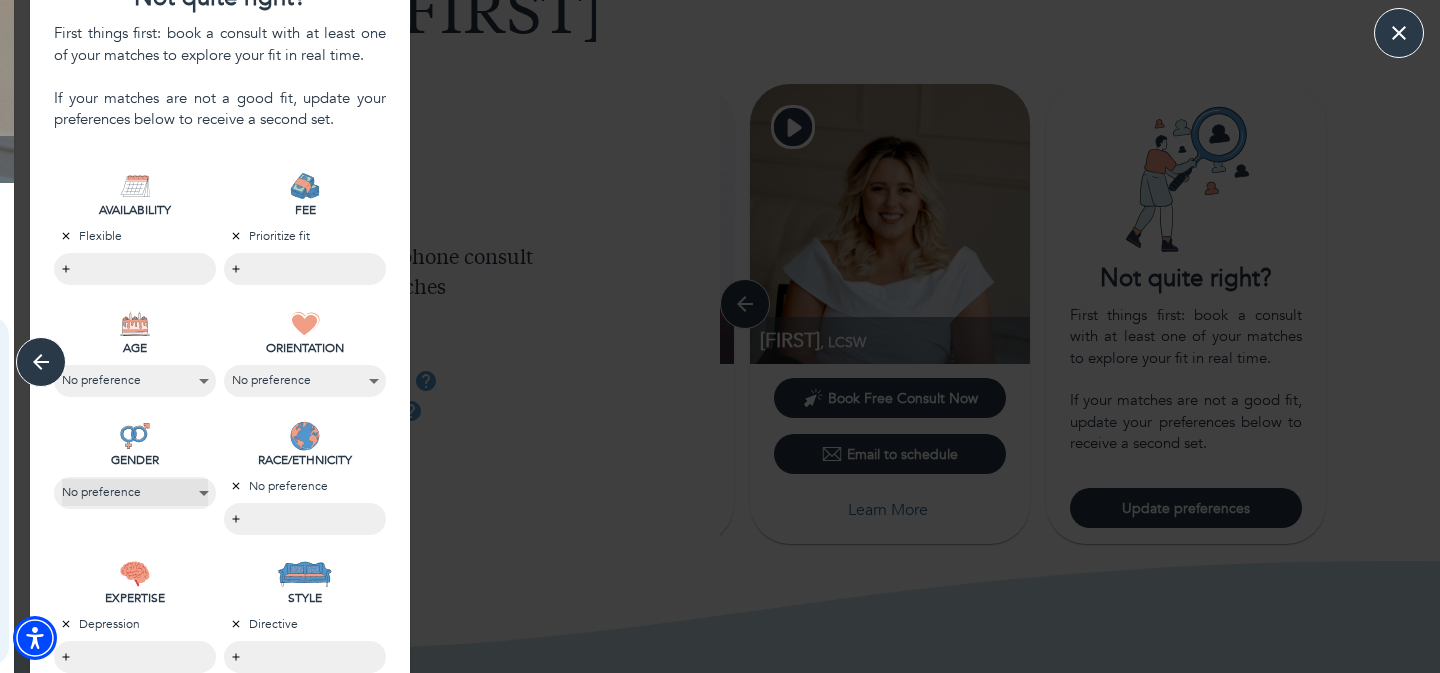 click on "No preference Female Male Non-binary" at bounding box center [135, 492] 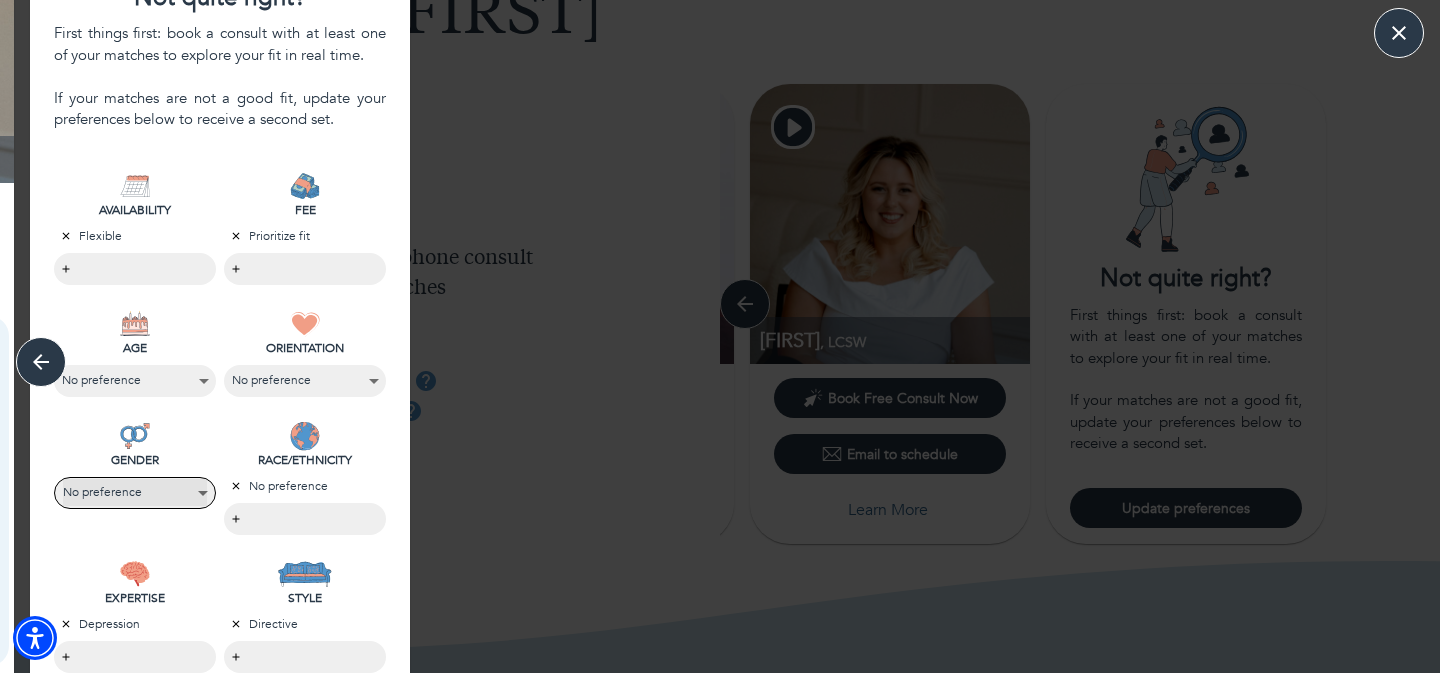 select on "2" 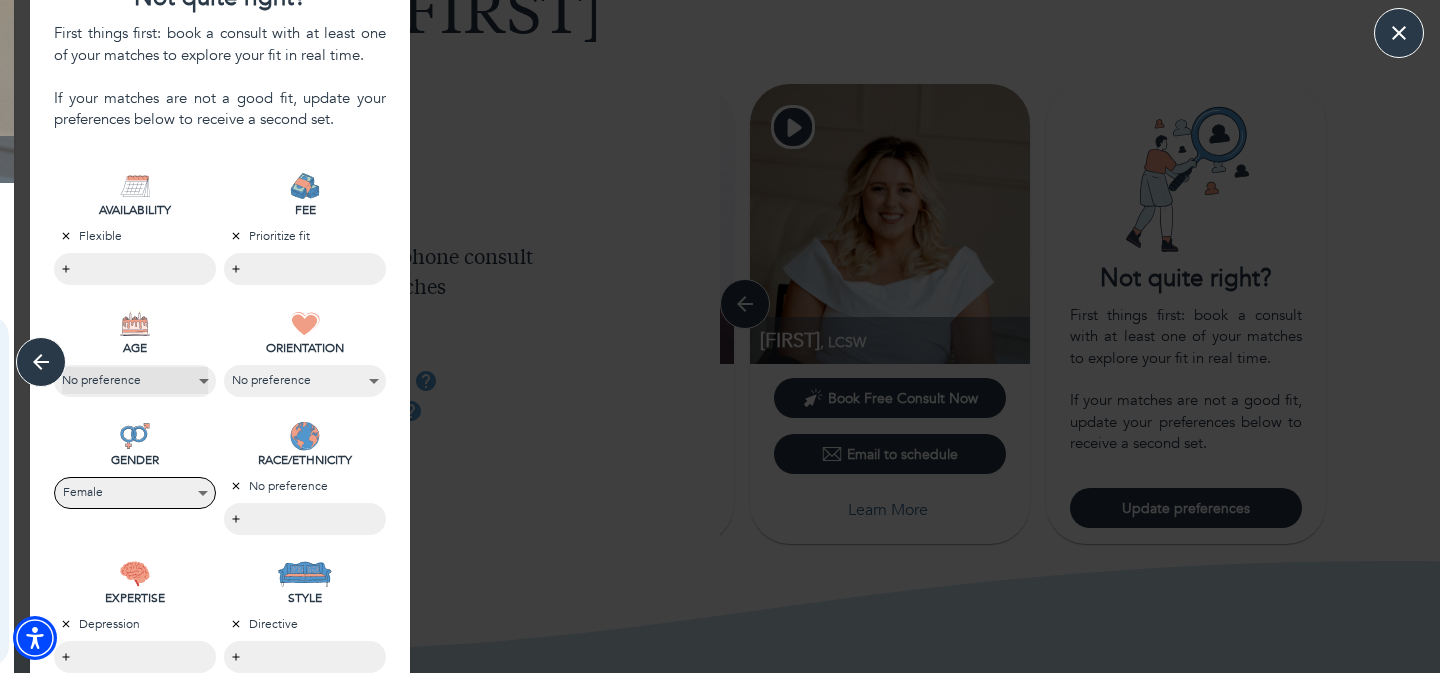 click on "No preference 24-45 46-65 66-85" at bounding box center [135, 380] 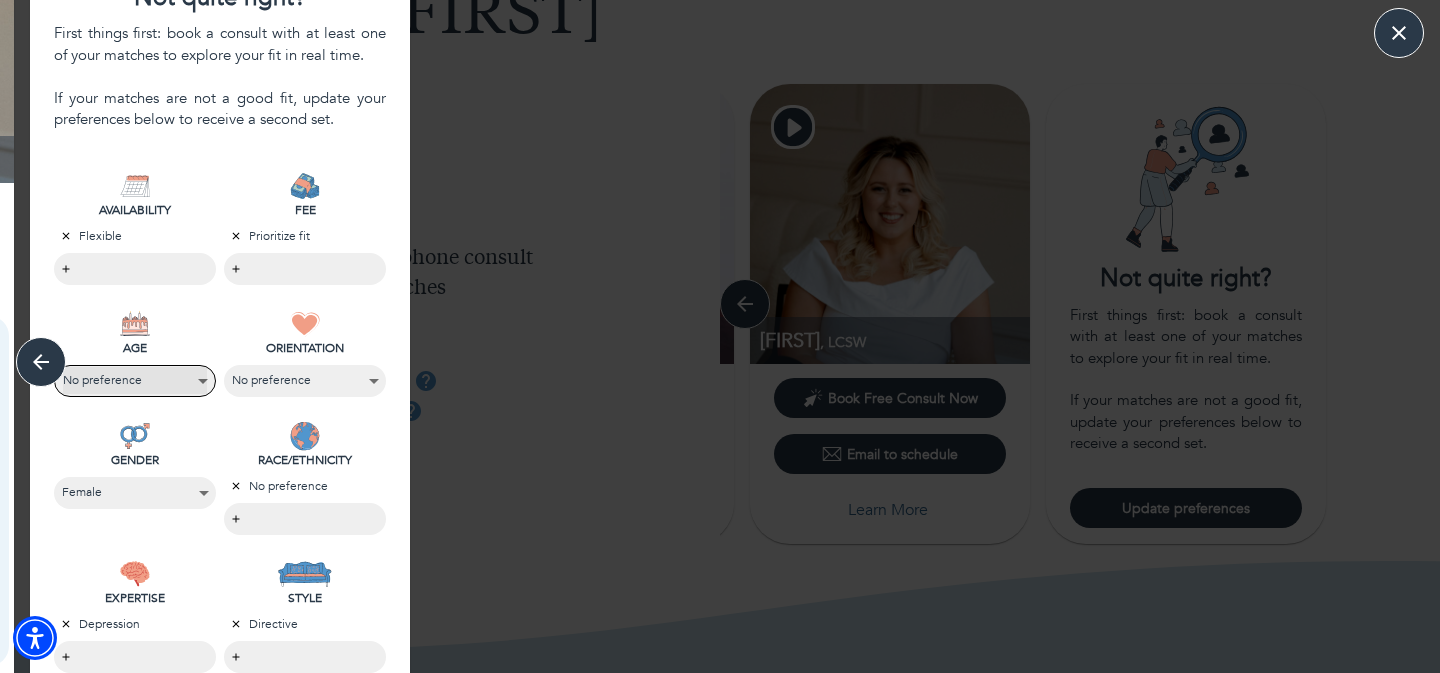select on "6" 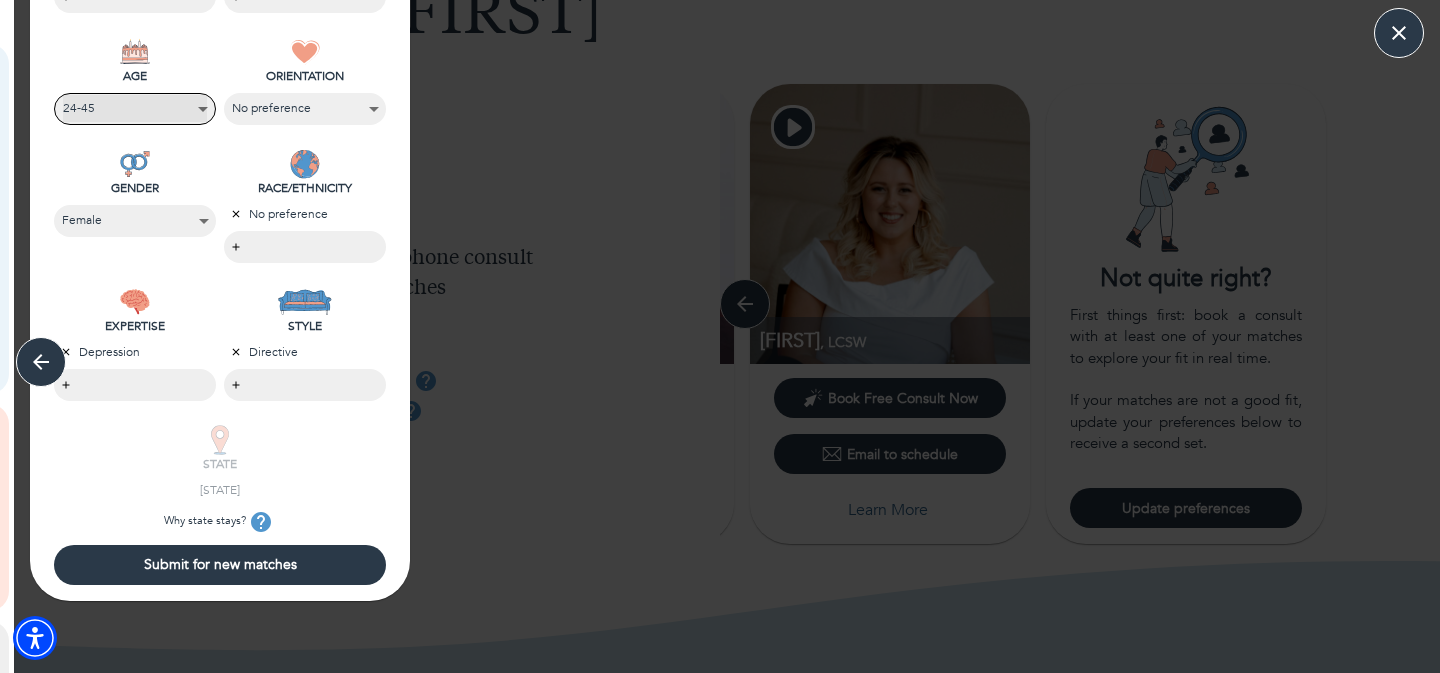 scroll, scrollTop: 523, scrollLeft: 0, axis: vertical 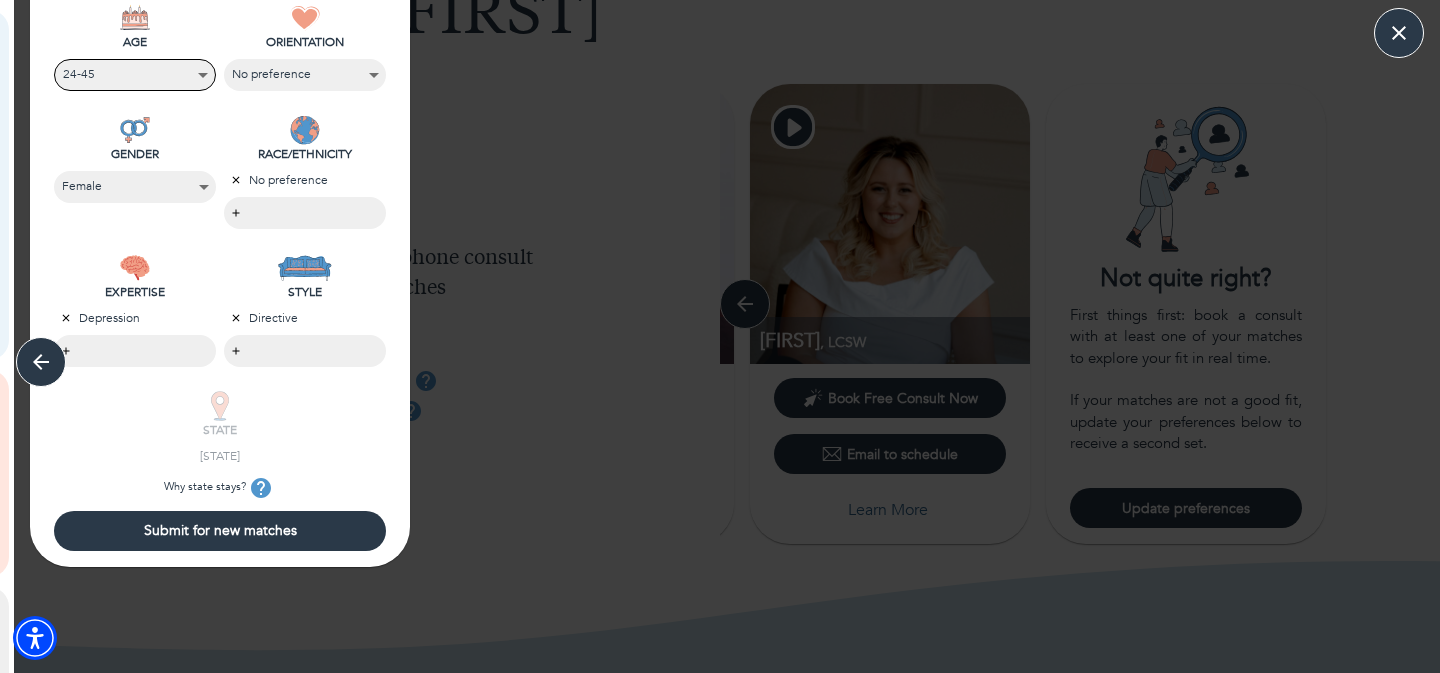 click on "Submit for new matches" at bounding box center (220, 530) 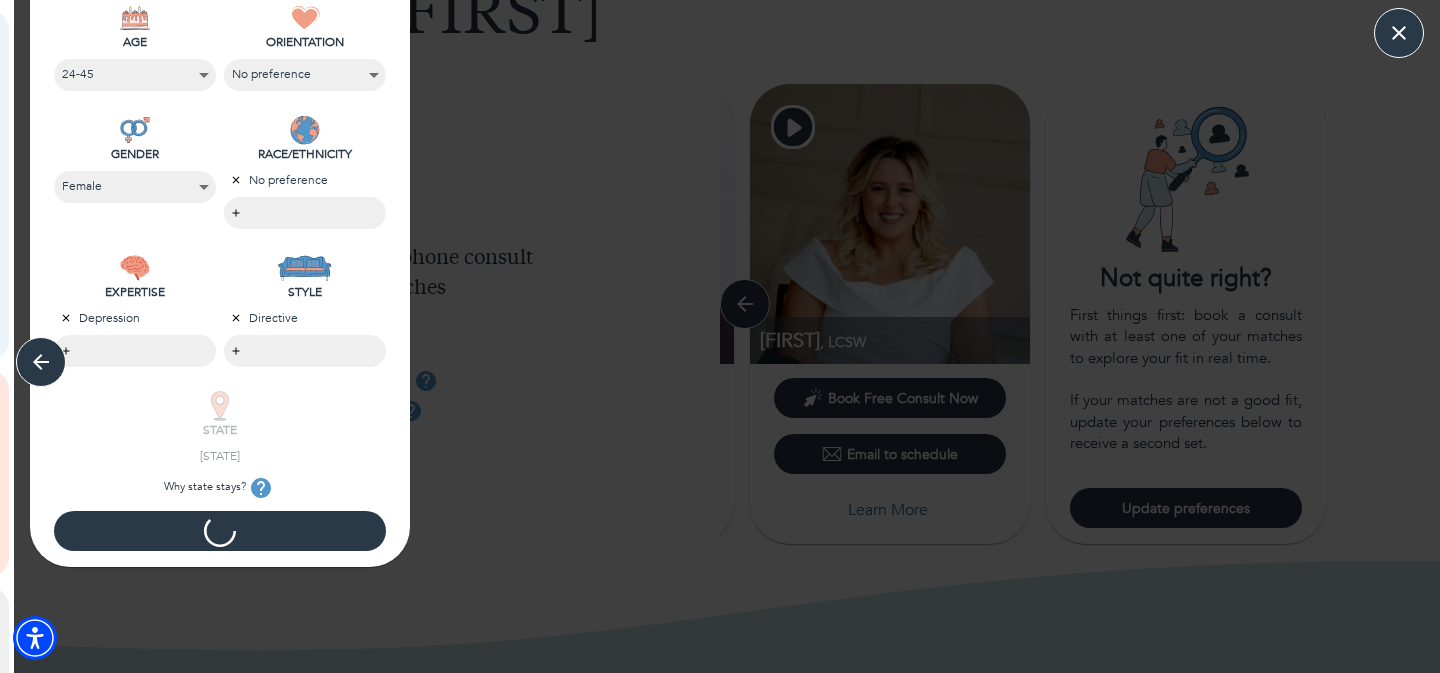 scroll, scrollTop: 0, scrollLeft: 0, axis: both 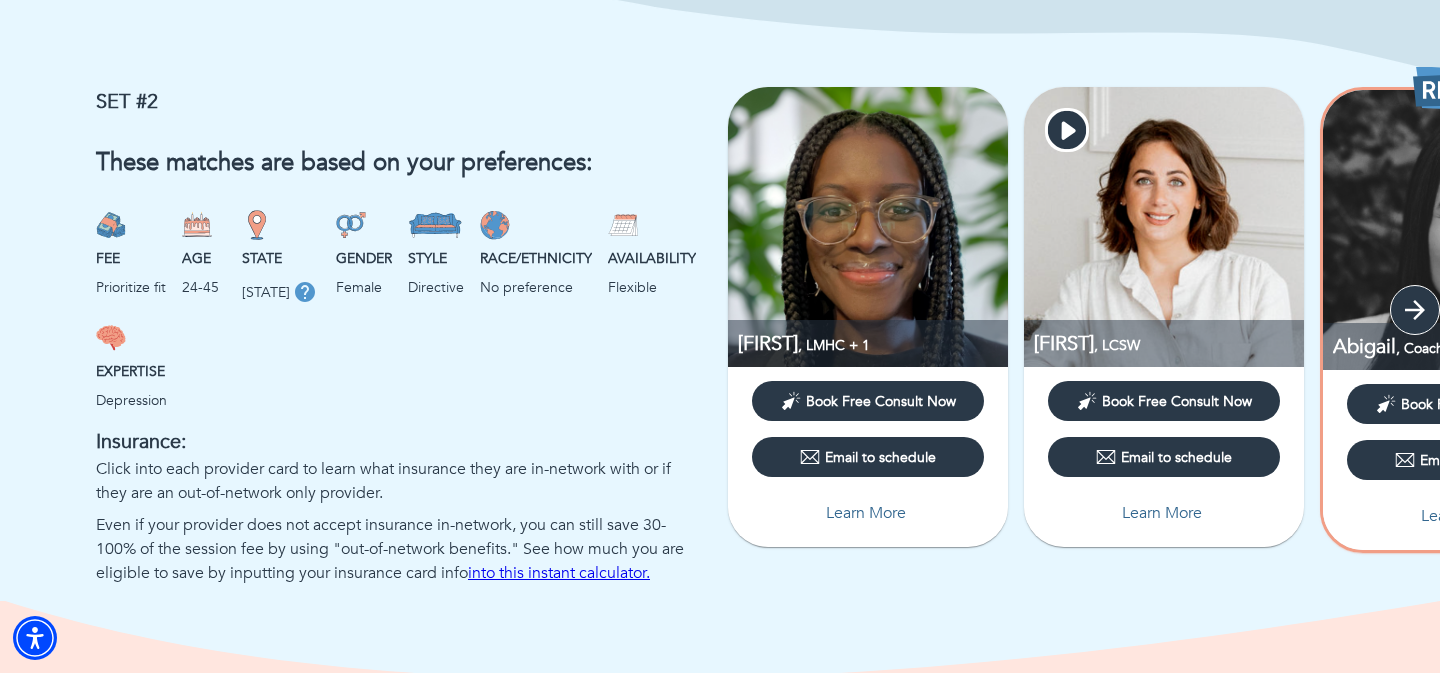 click 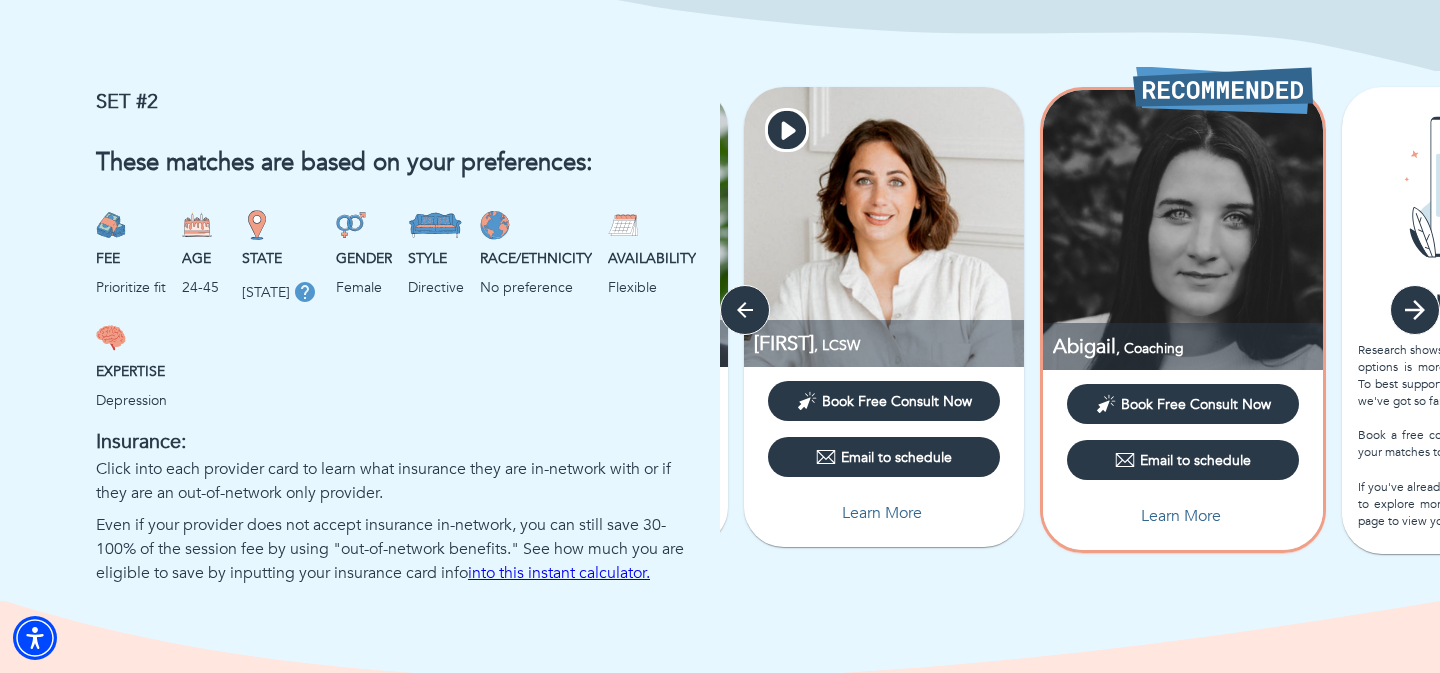 click 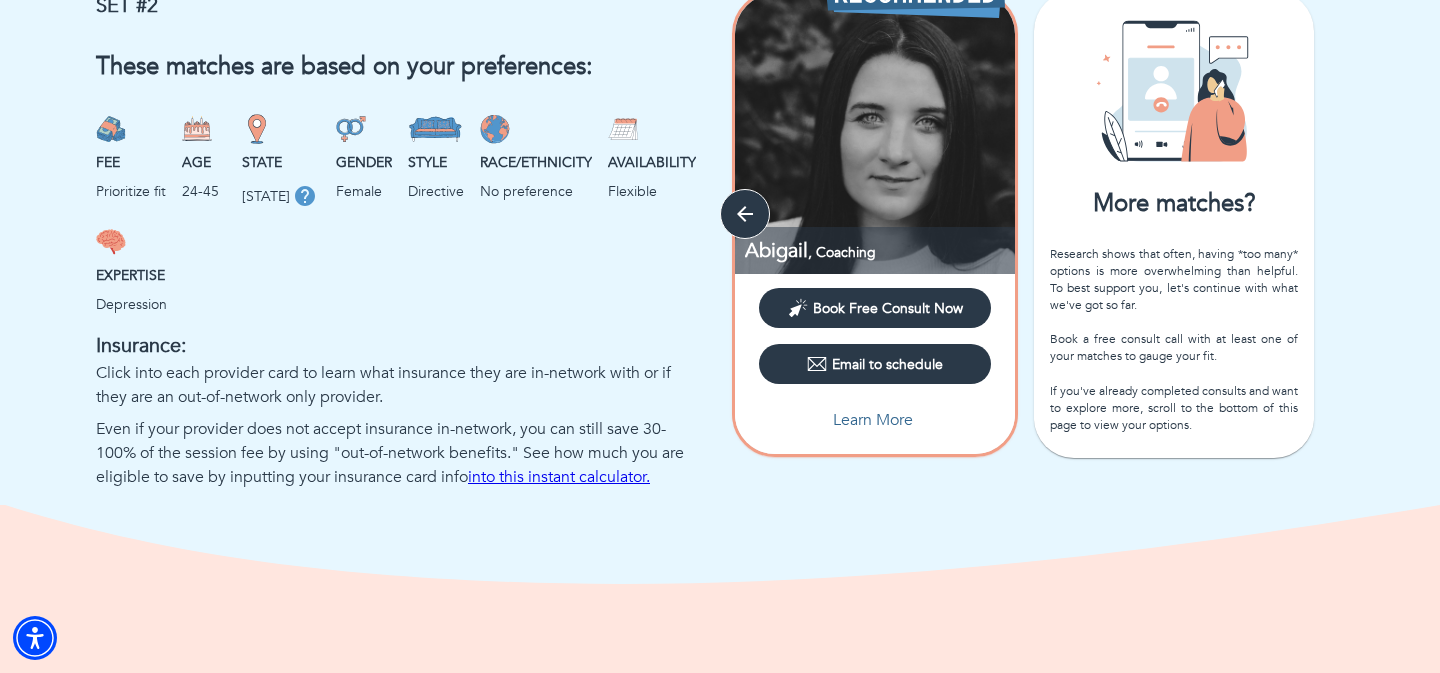scroll, scrollTop: 1318, scrollLeft: 0, axis: vertical 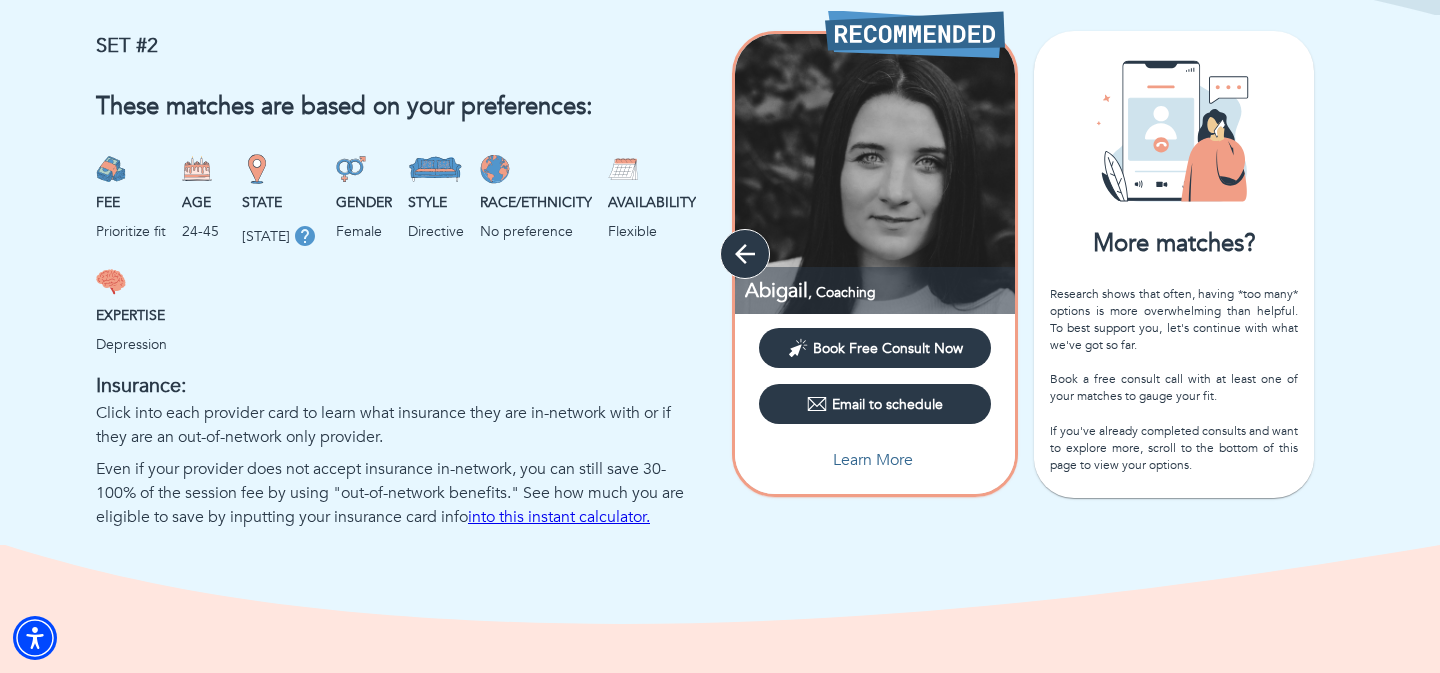 click 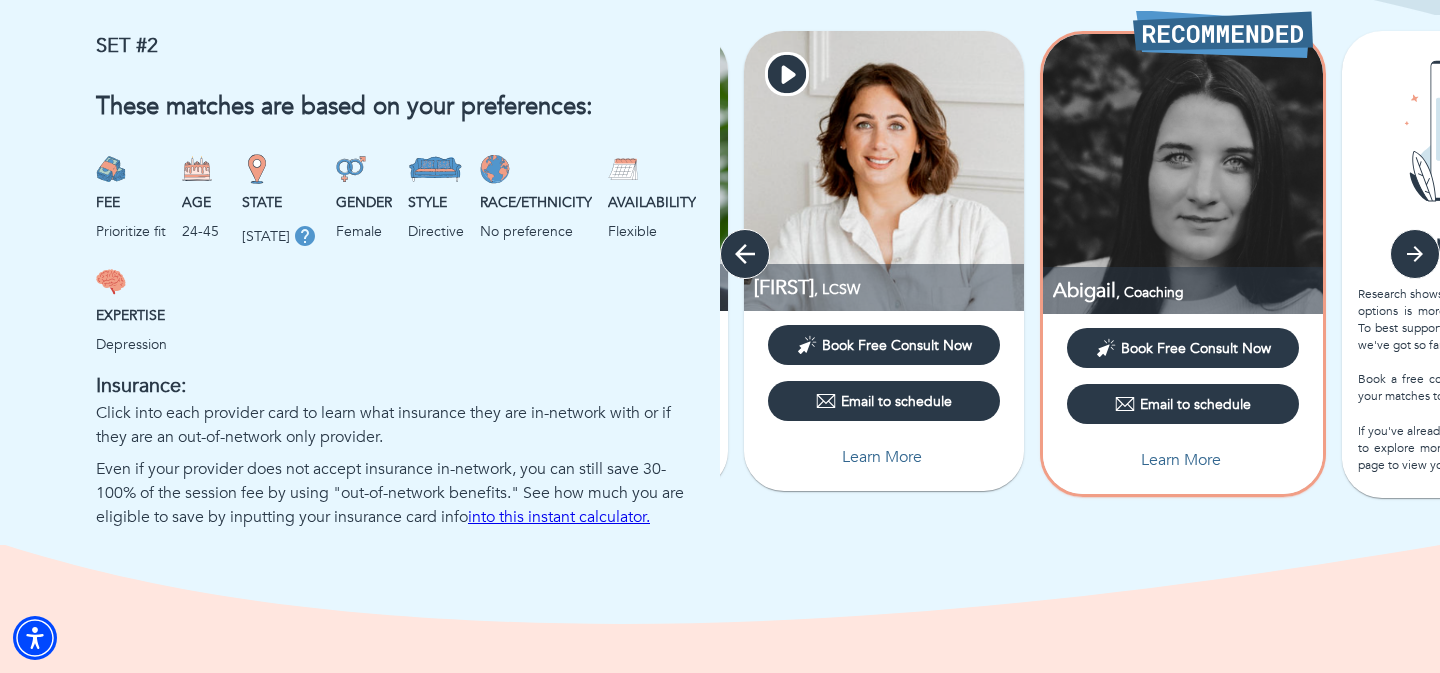 click 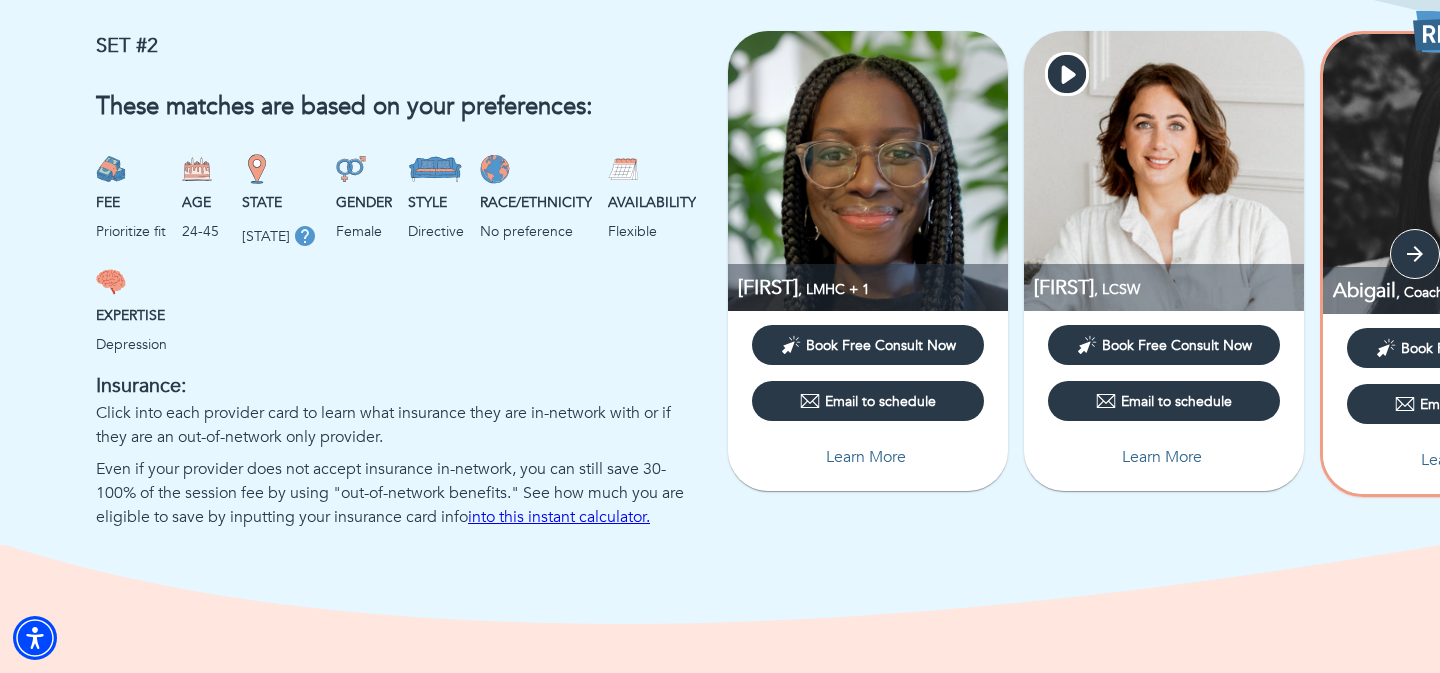 click on "Learn More" at bounding box center (1162, 457) 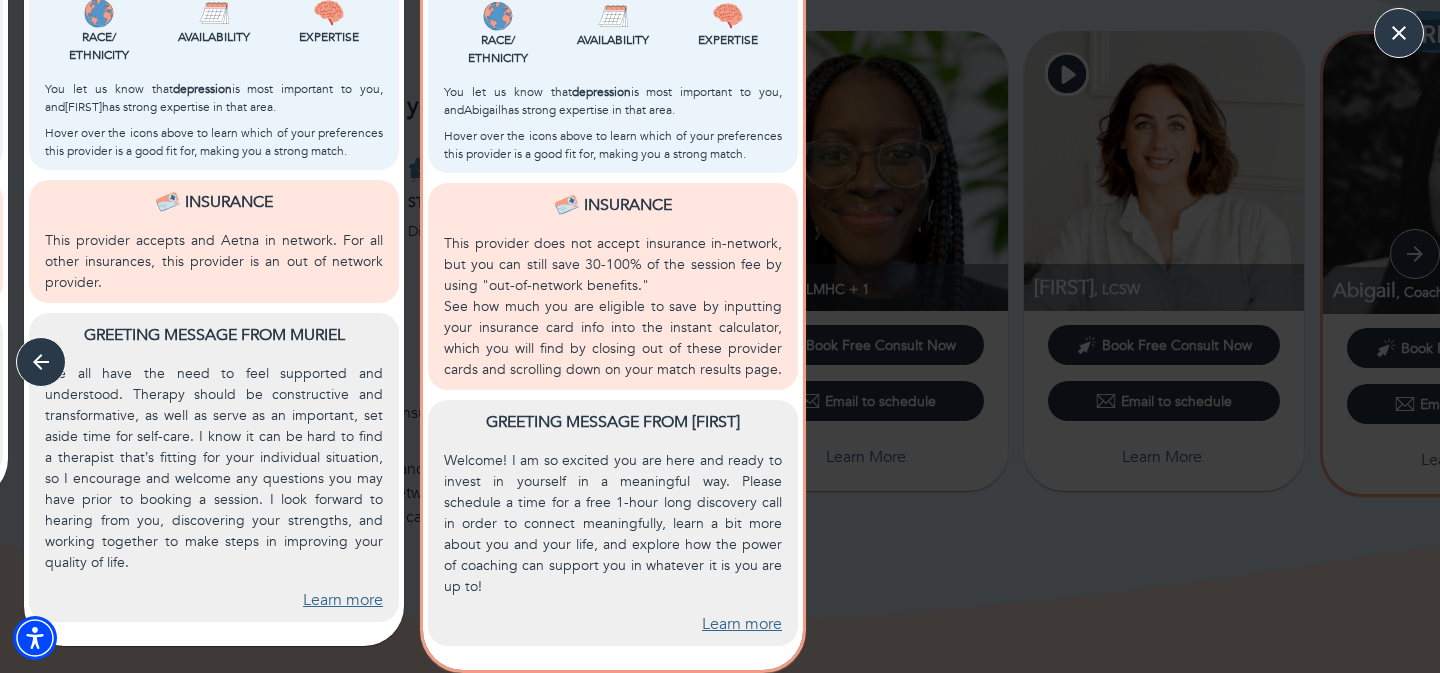 scroll, scrollTop: 712, scrollLeft: 0, axis: vertical 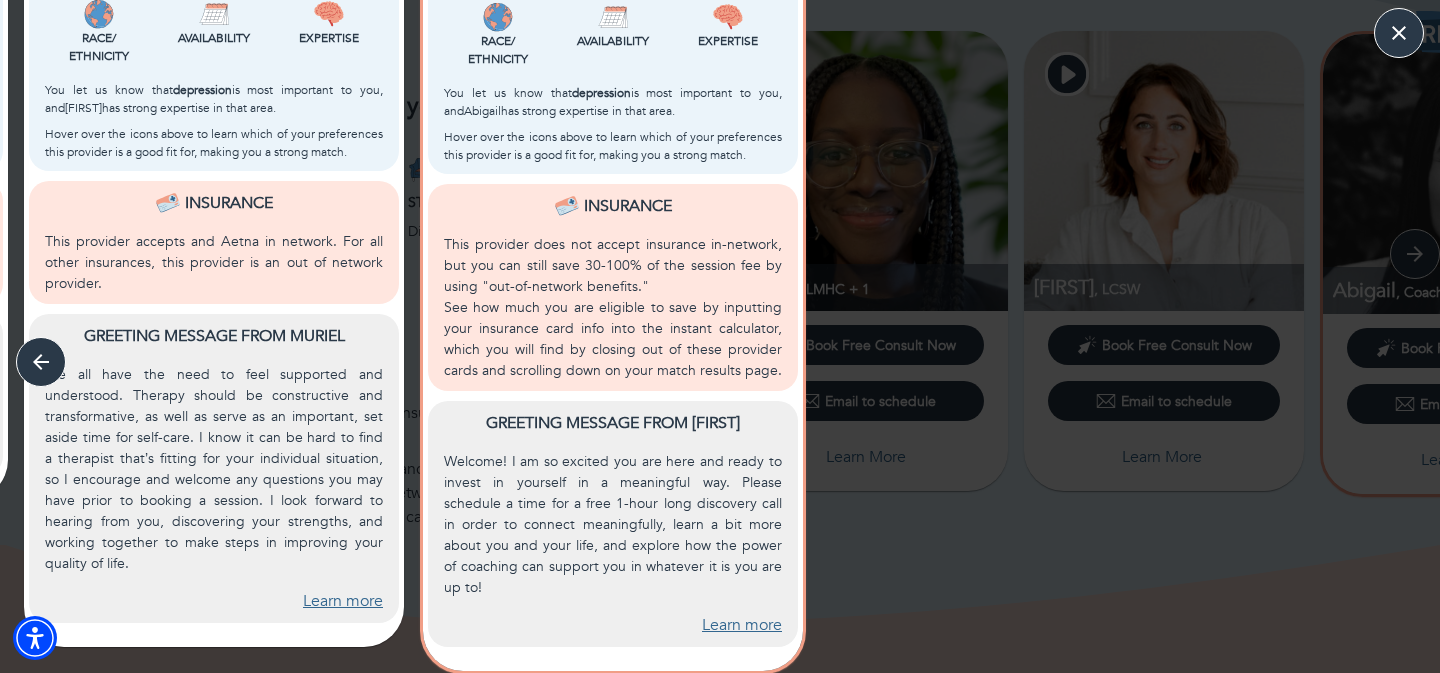 click on "Welcome! I am so excited you are here and ready to invest in yourself in a meaningful way. Please schedule a time for a free 1-hour long discovery call in order to connect meaningfully, learn a bit more about you and your life, and
explore how the power of coaching can support you in whatever it is you are up to!" at bounding box center [613, 524] 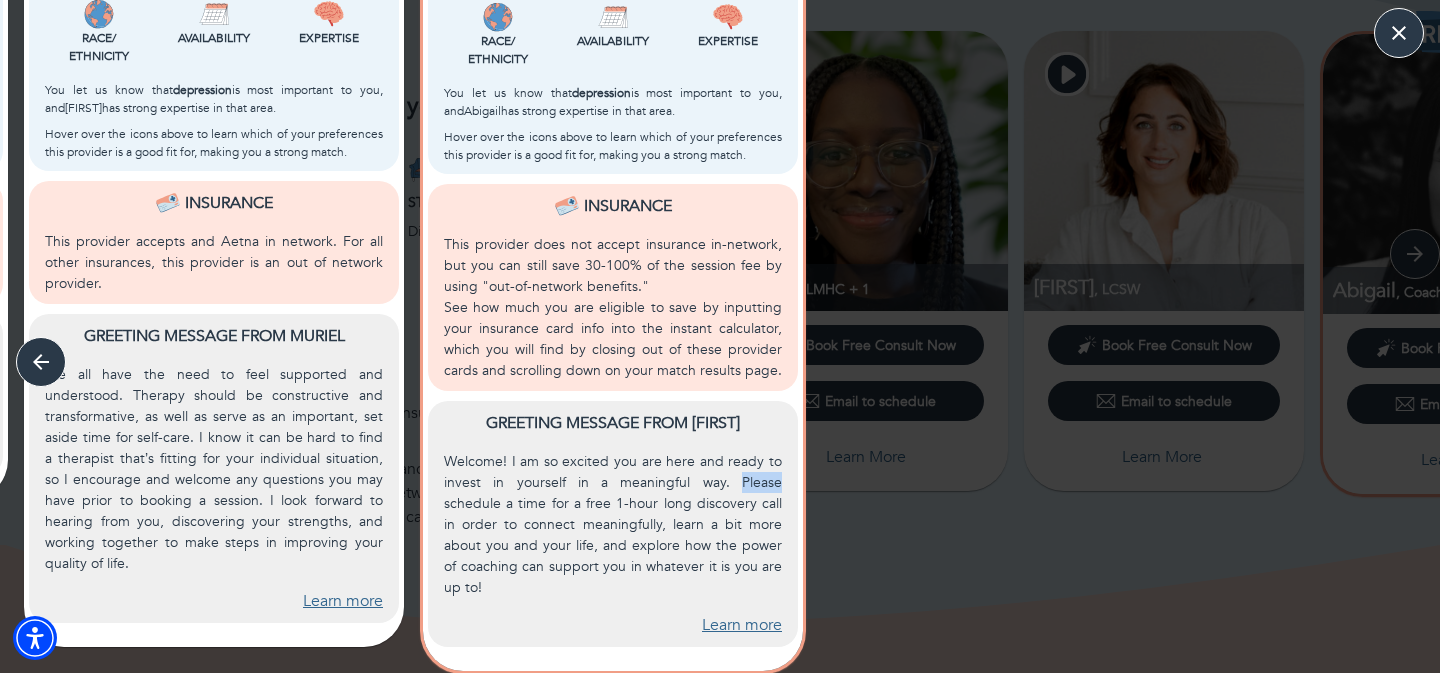 click on "Welcome! I am so excited you are here and ready to invest in yourself in a meaningful way. Please schedule a time for a free 1-hour long discovery call in order to connect meaningfully, learn a bit more about you and your life, and
explore how the power of coaching can support you in whatever it is you are up to!" at bounding box center (613, 524) 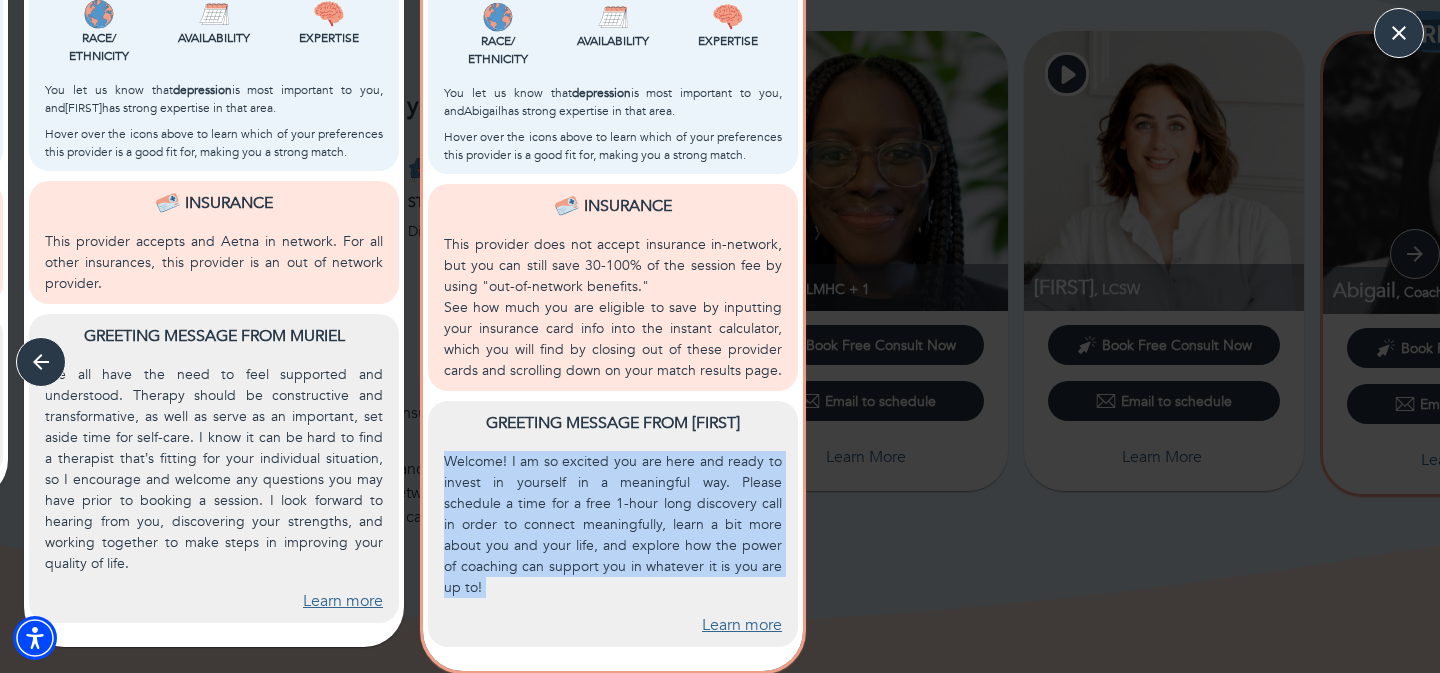 click on "Welcome! I am so excited you are here and ready to invest in yourself in a meaningful way. Please schedule a time for a free 1-hour long discovery call in order to connect meaningfully, learn a bit more about you and your life, and
explore how the power of coaching can support you in whatever it is you are up to!" at bounding box center [613, 524] 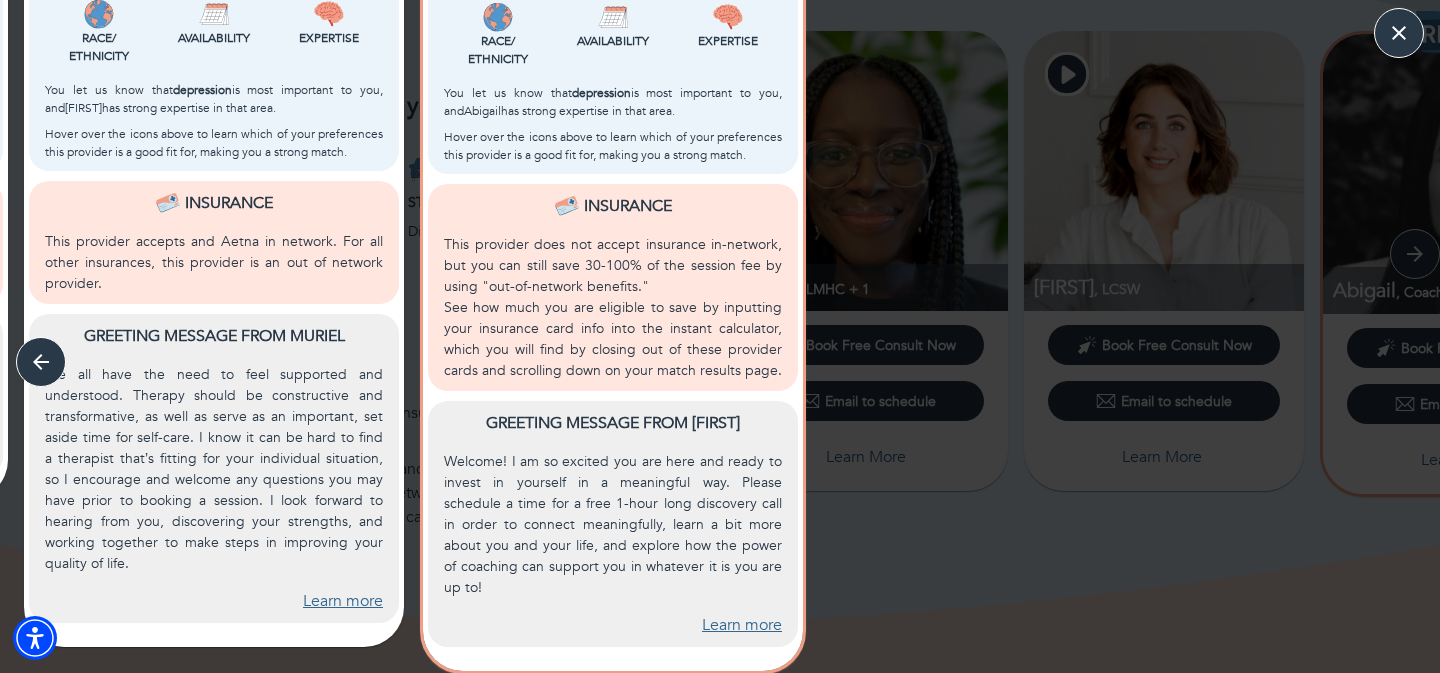 click on "Learn more" at bounding box center (742, 625) 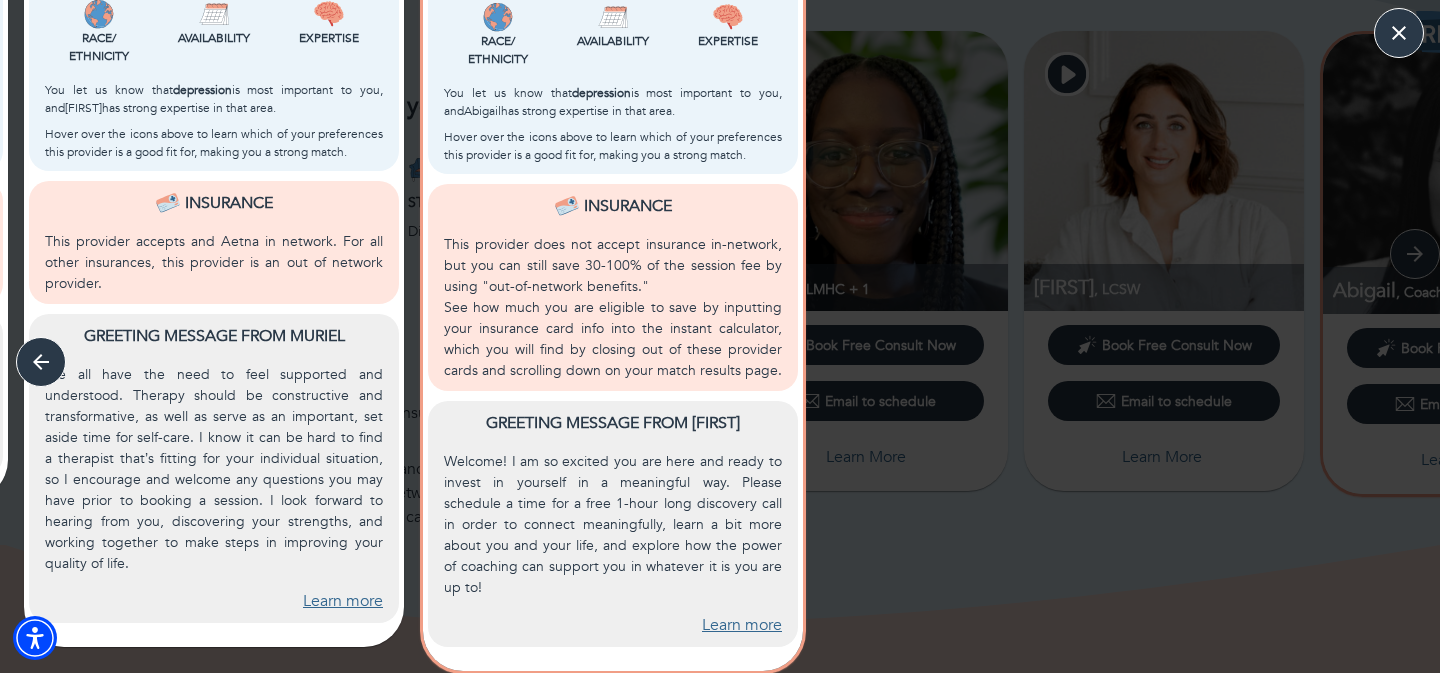 click on "More matches? Research shows that often, having *too many* options is more overwhelming than helpful. To best support you, let's continue with what we've got so far. Book a free consult call with at least one of your matches to gauge your fit. If you've already completed consults and want to explore more, scroll to the bottom of this page to view your options." at bounding box center (1012, -9) 